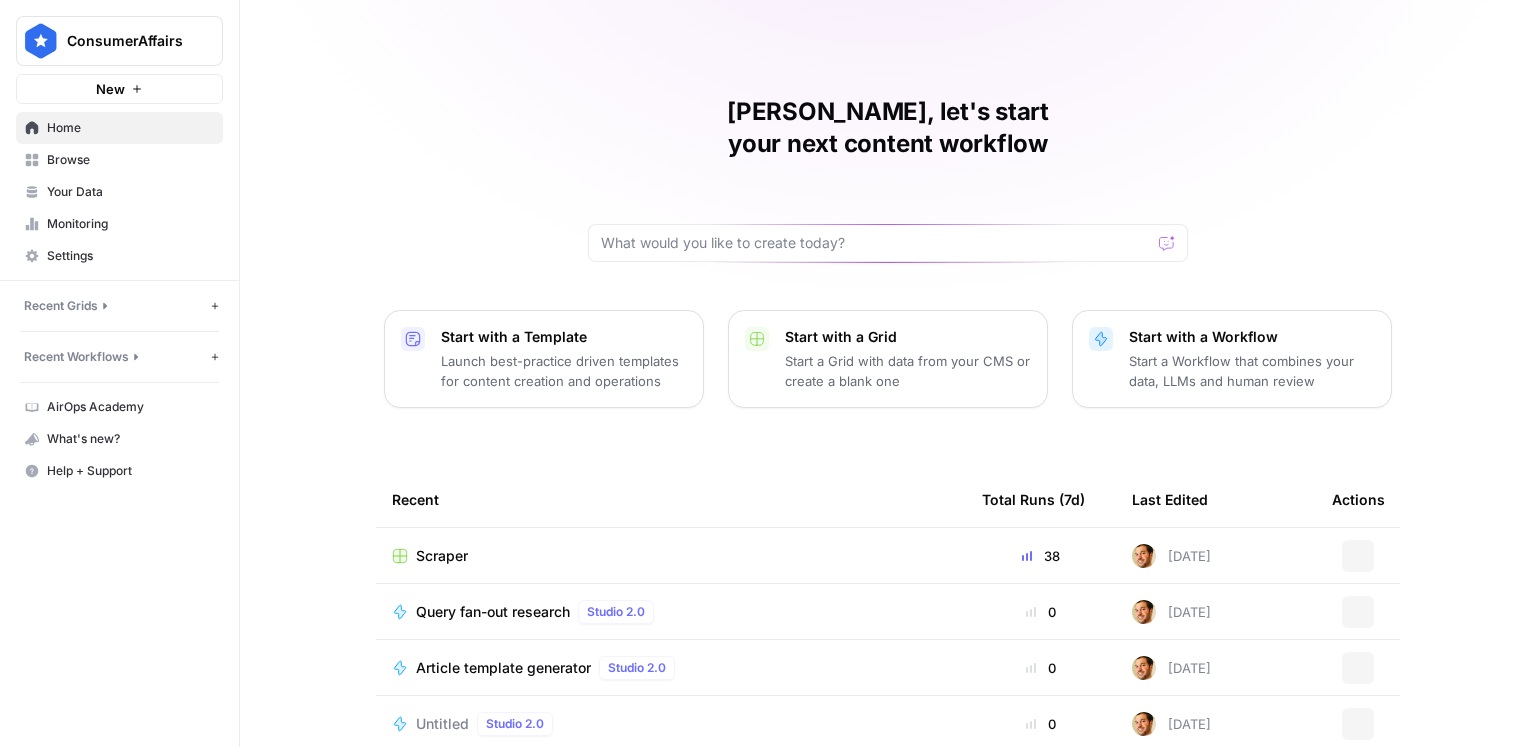 scroll, scrollTop: 0, scrollLeft: 0, axis: both 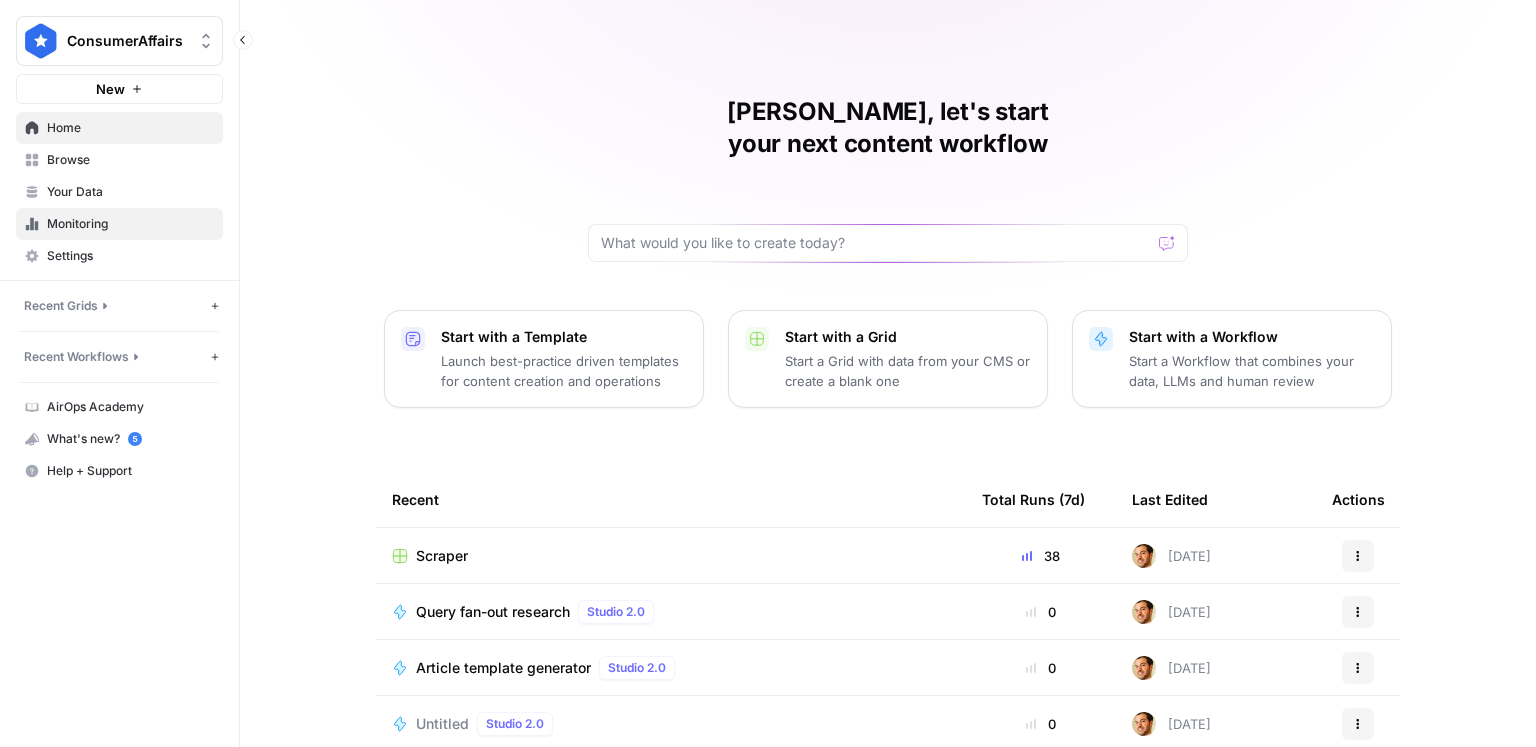 click on "Monitoring" at bounding box center (130, 224) 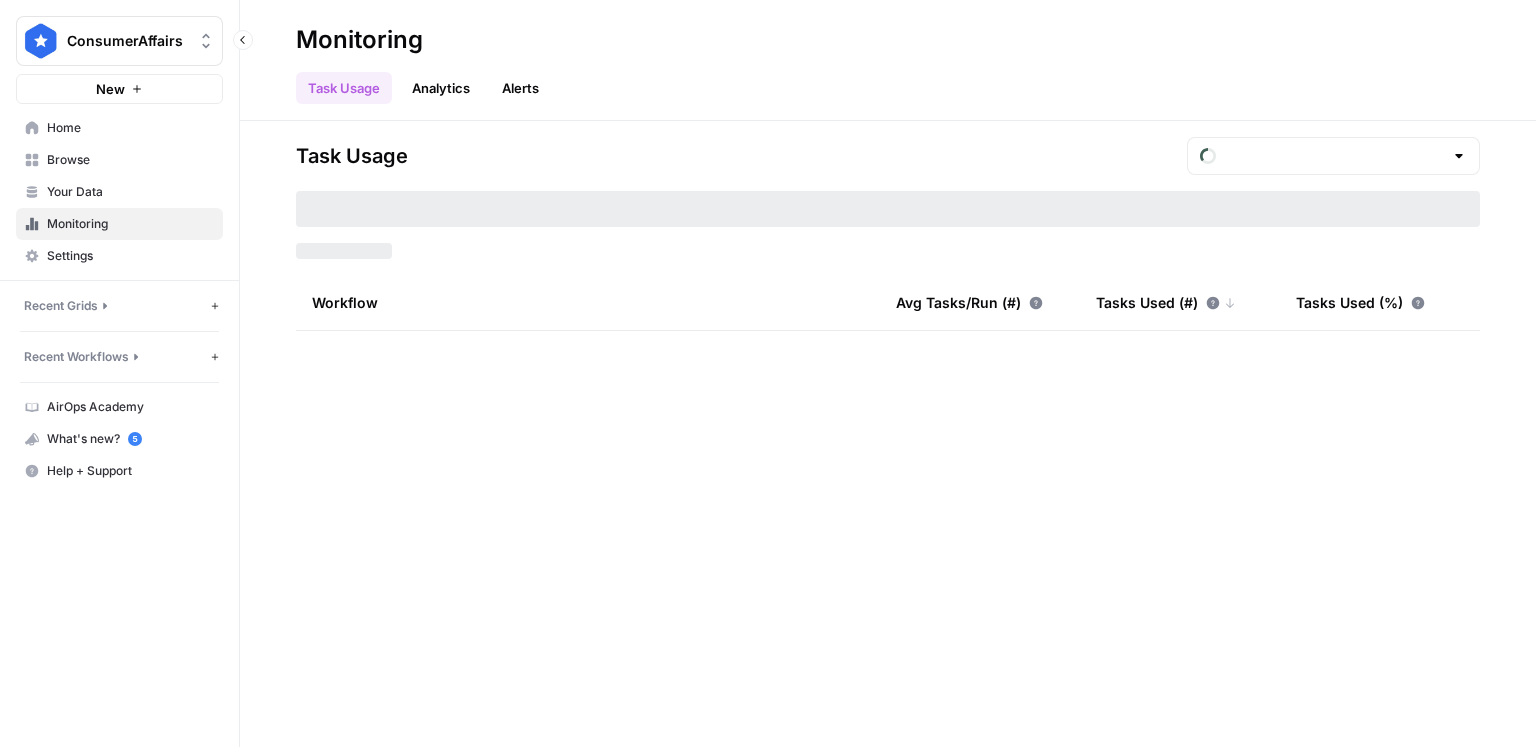 type on "June  Tasks" 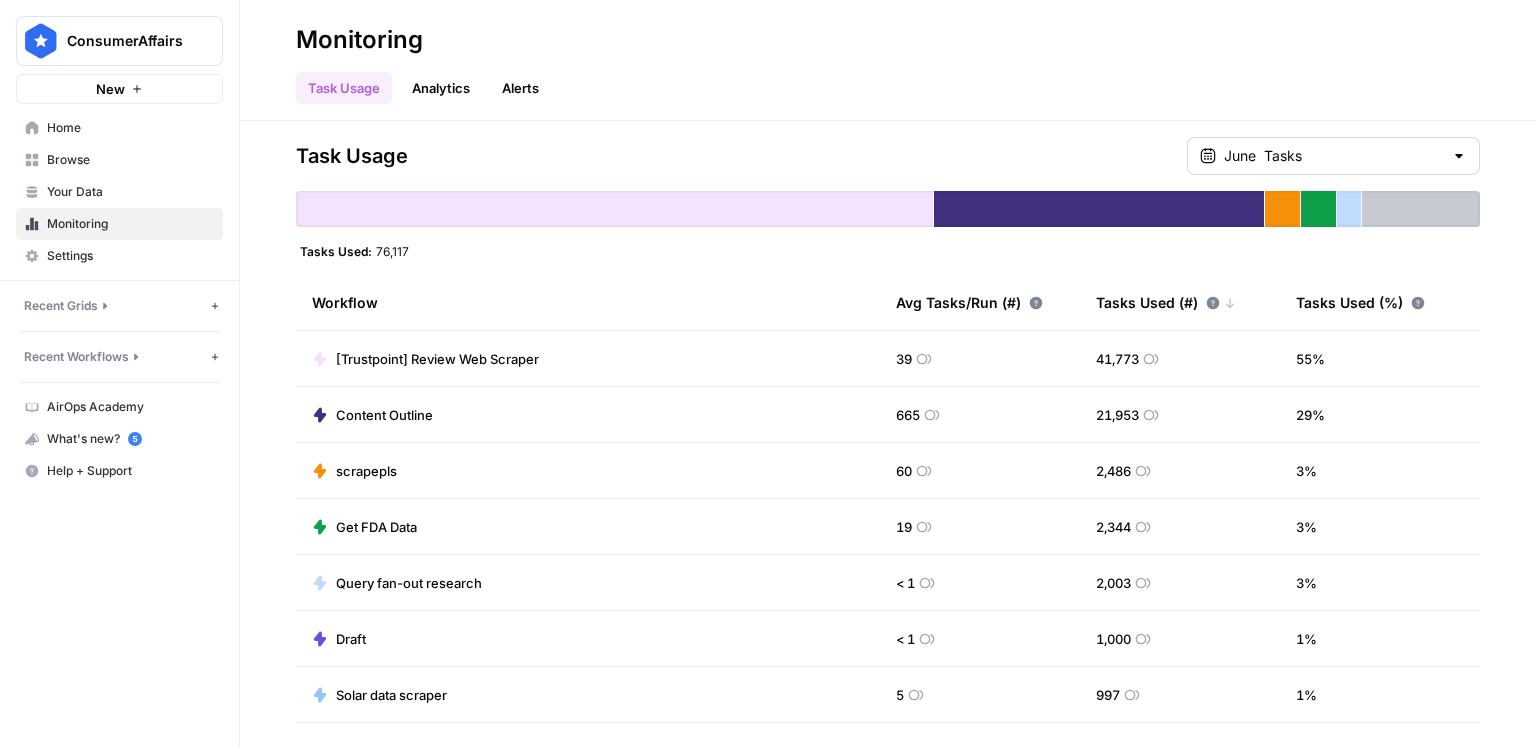 click at bounding box center [1459, 156] 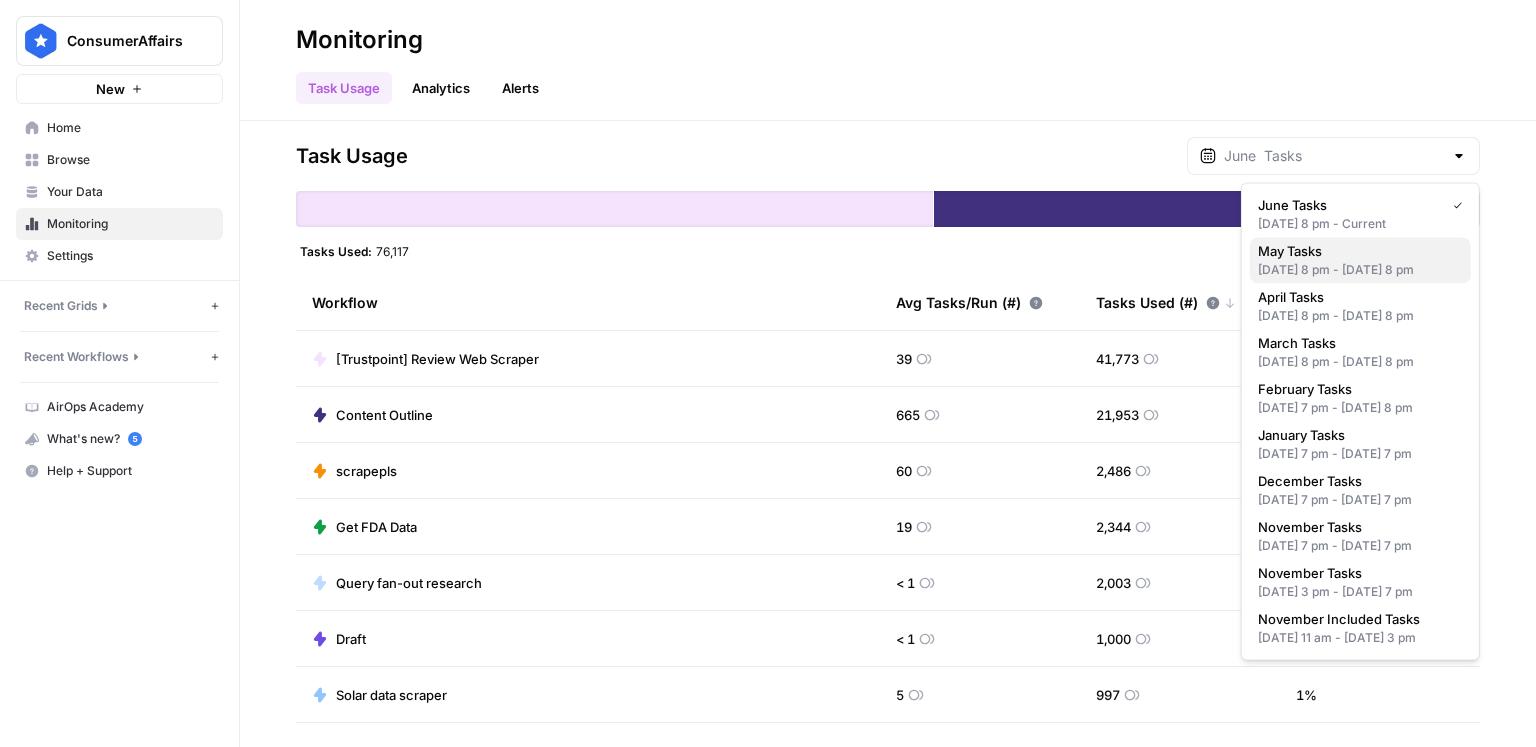 click on "May  Tasks" at bounding box center (1360, 251) 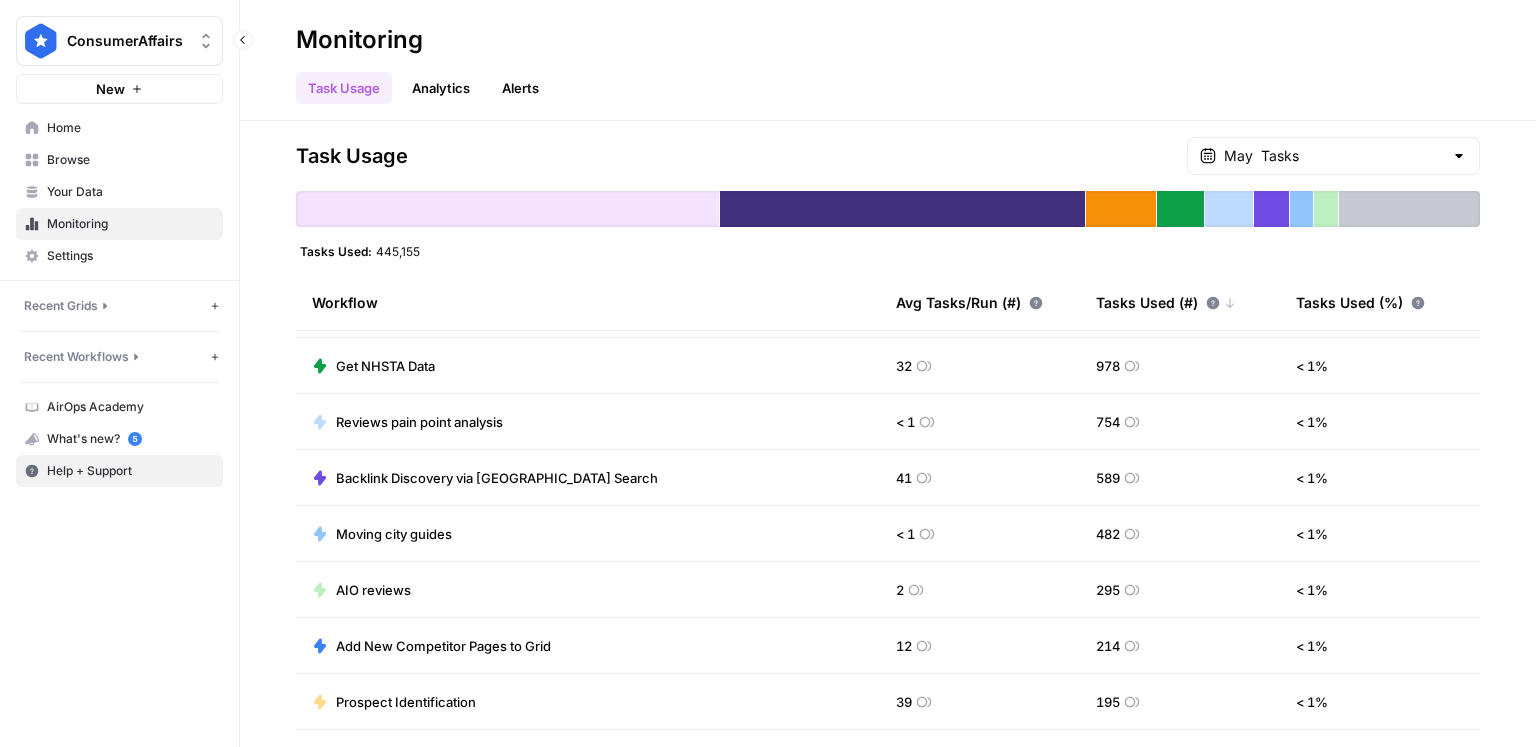 scroll, scrollTop: 660, scrollLeft: 0, axis: vertical 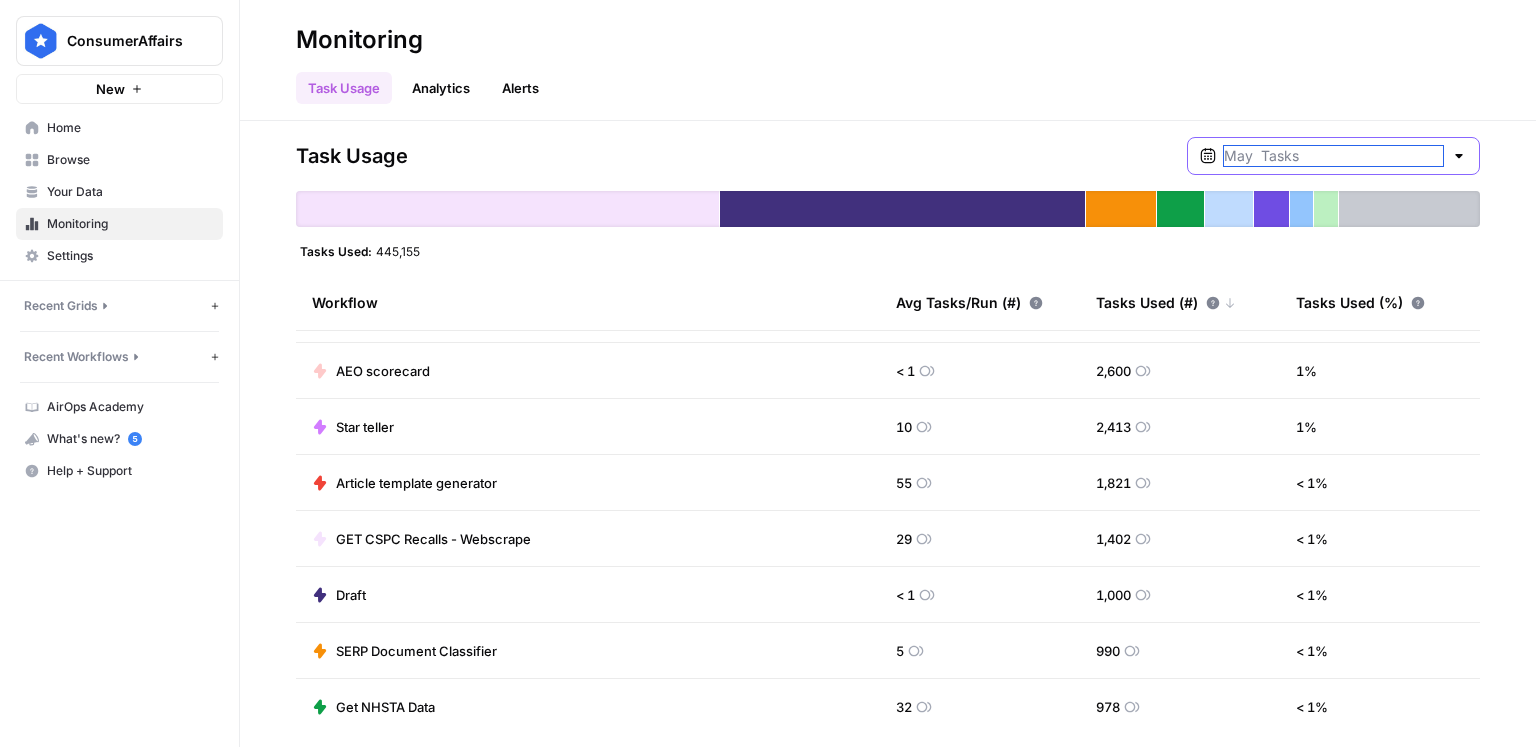 click at bounding box center (1333, 156) 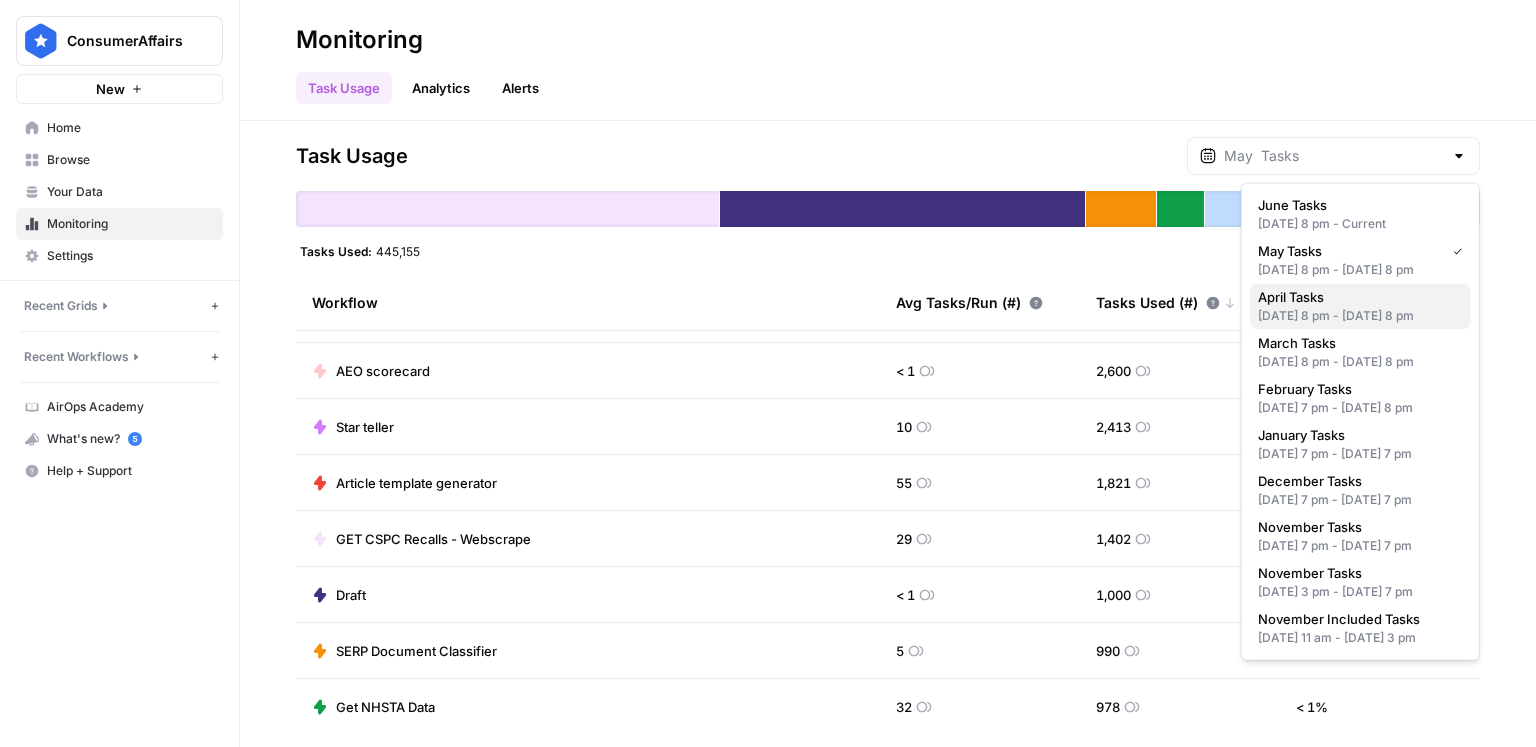click on "April  Tasks" at bounding box center [1291, 297] 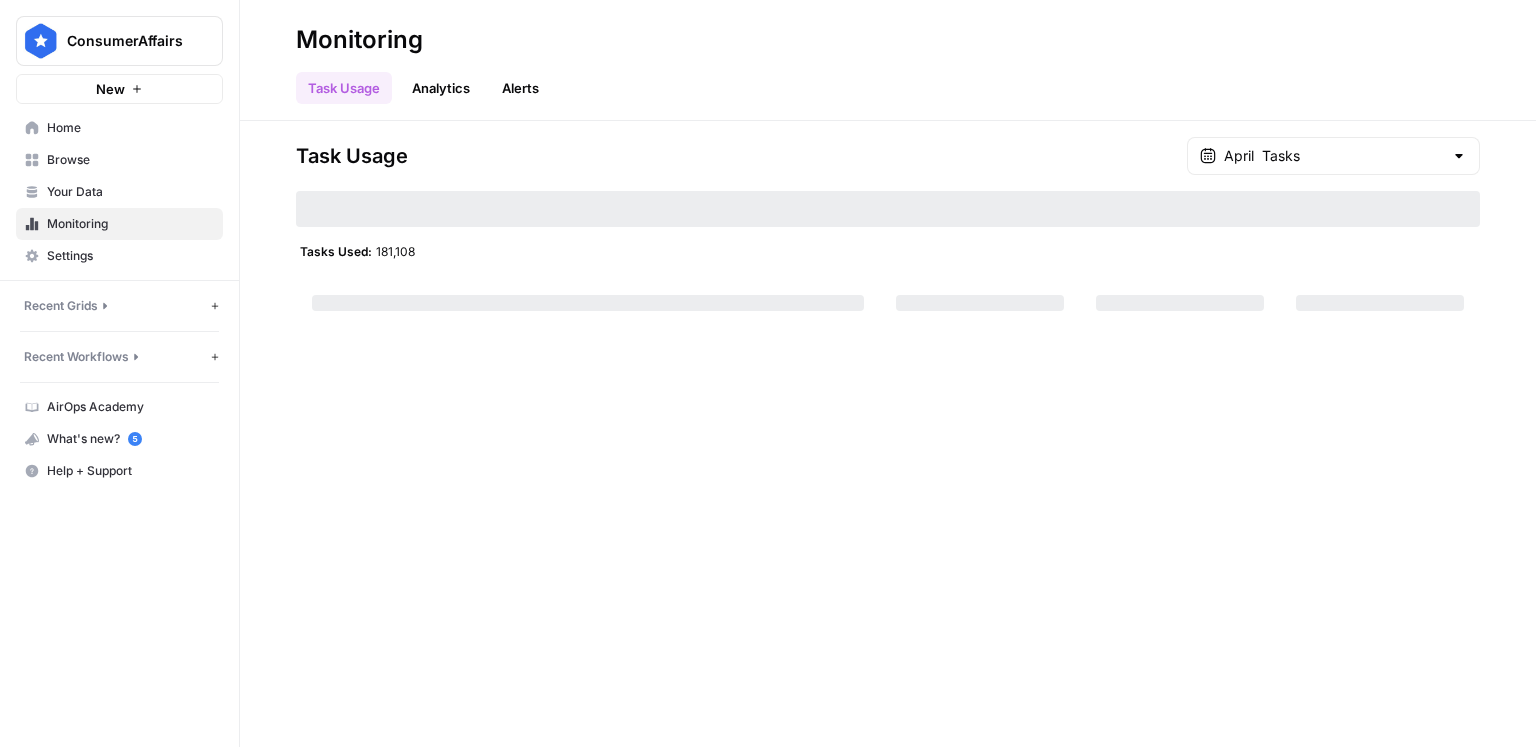 scroll, scrollTop: 280, scrollLeft: 0, axis: vertical 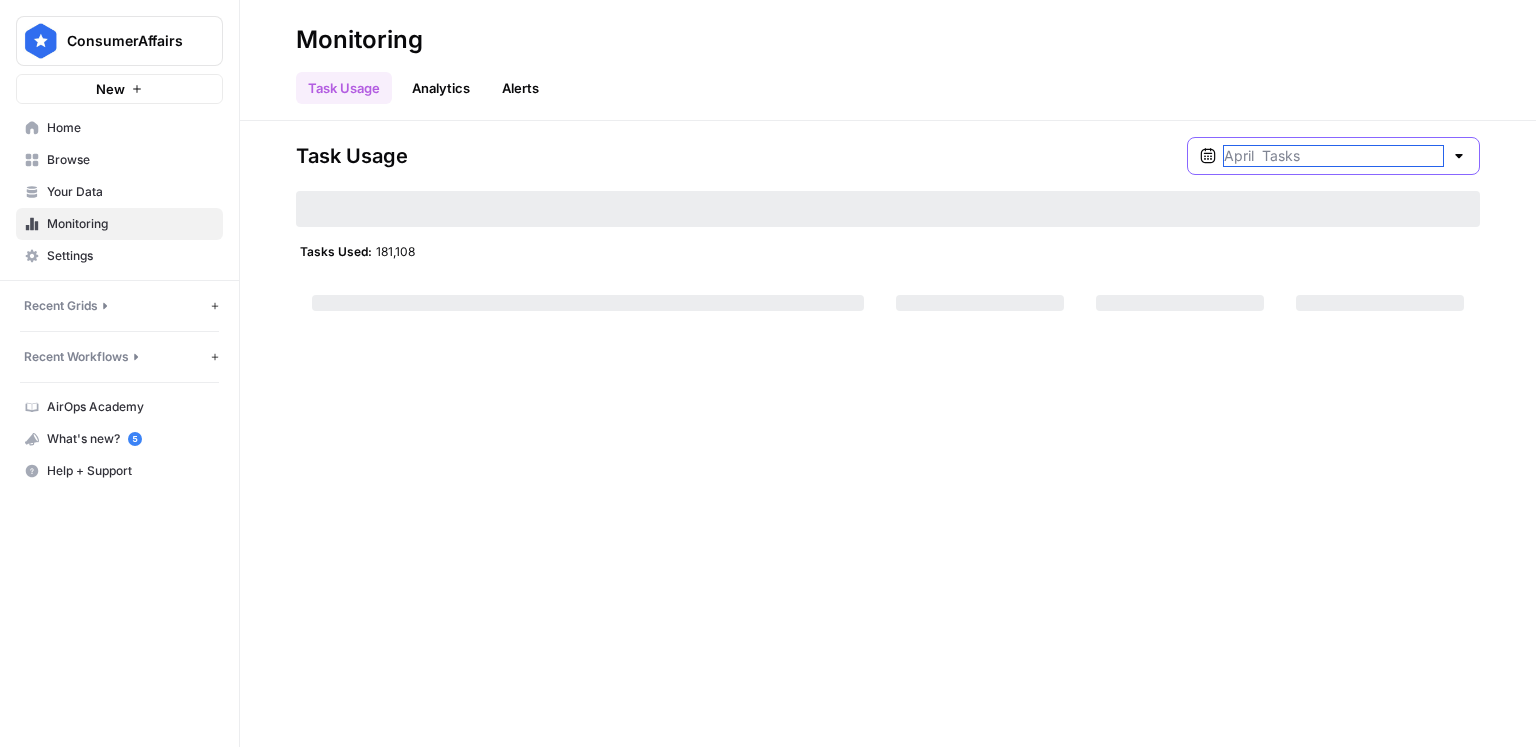 click at bounding box center (1333, 156) 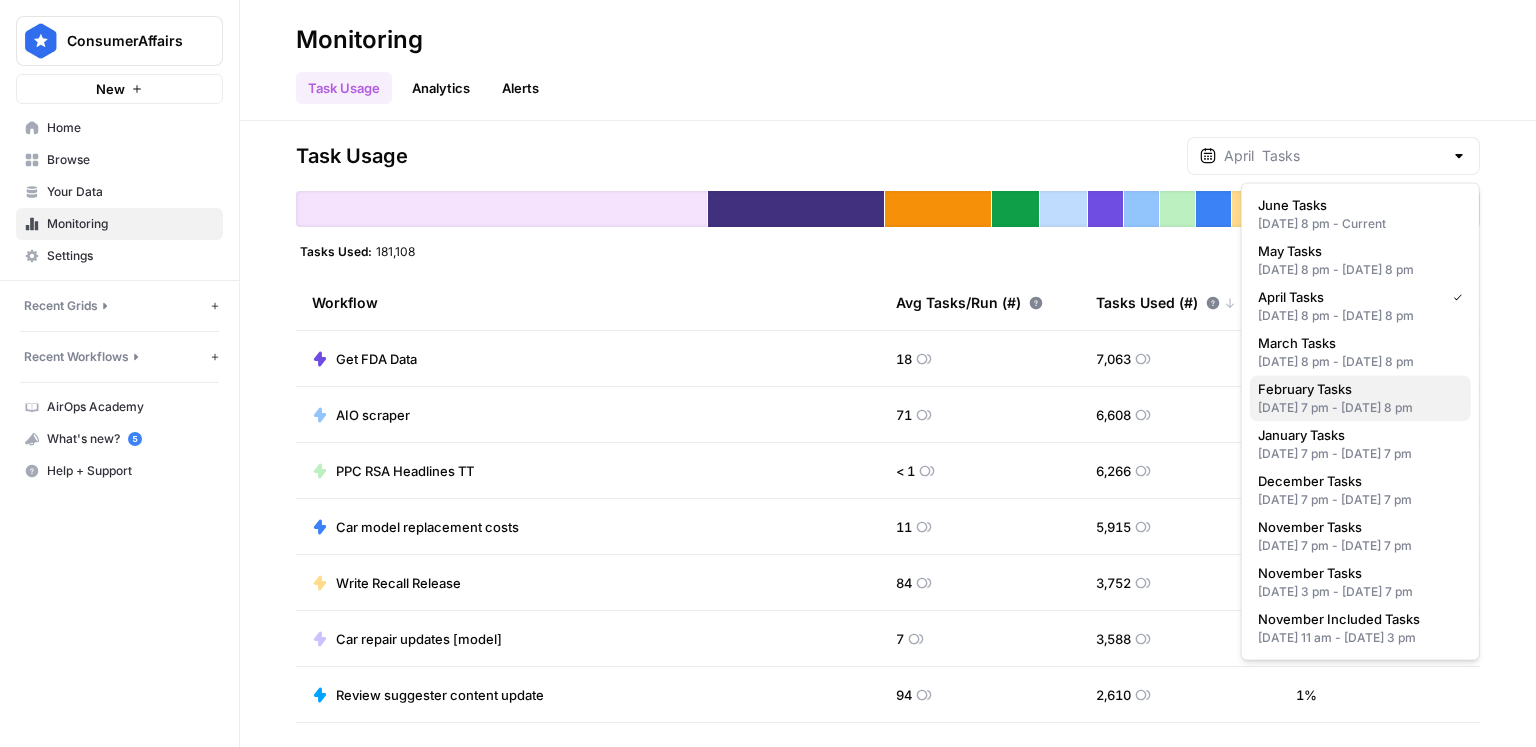 click on "February  Tasks" at bounding box center [1305, 389] 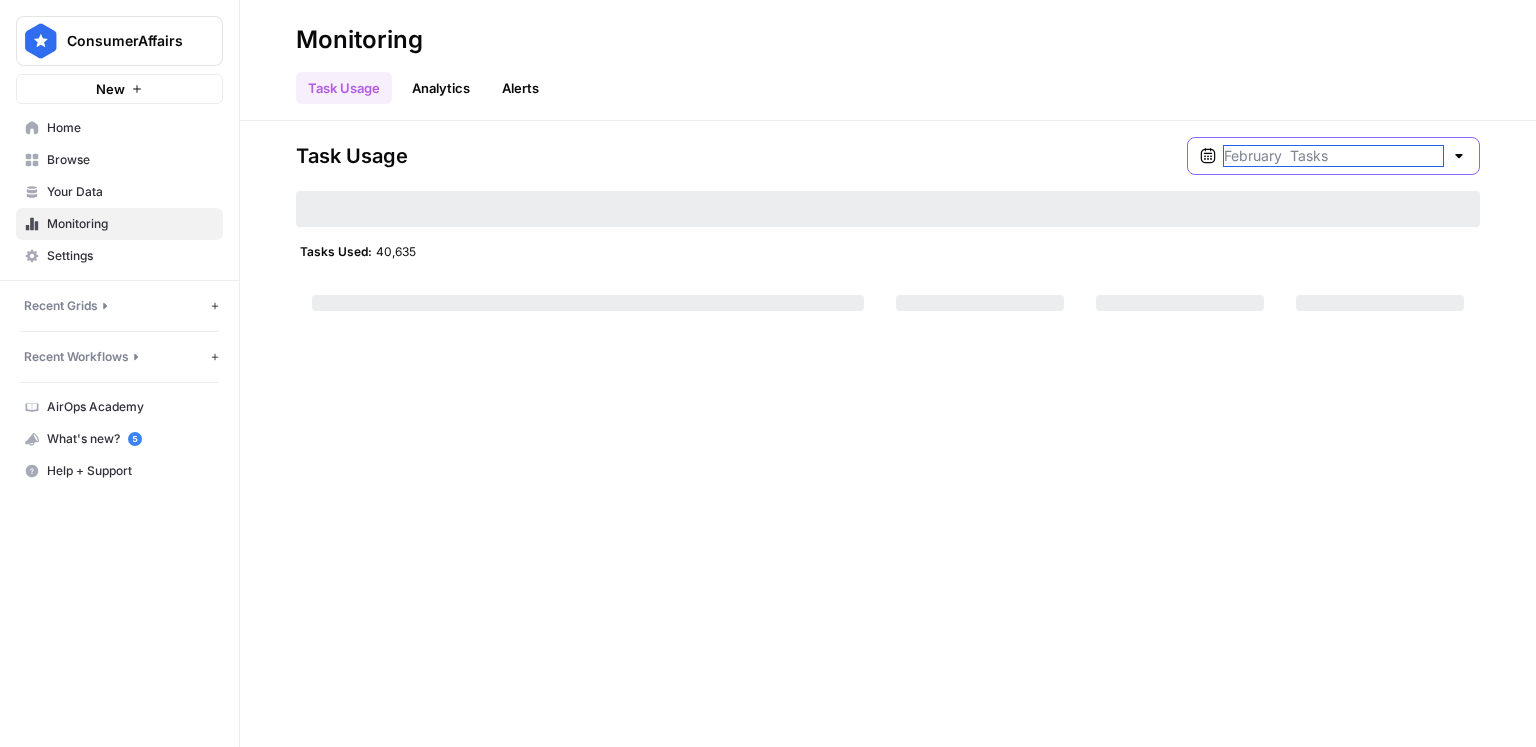 click at bounding box center [1333, 156] 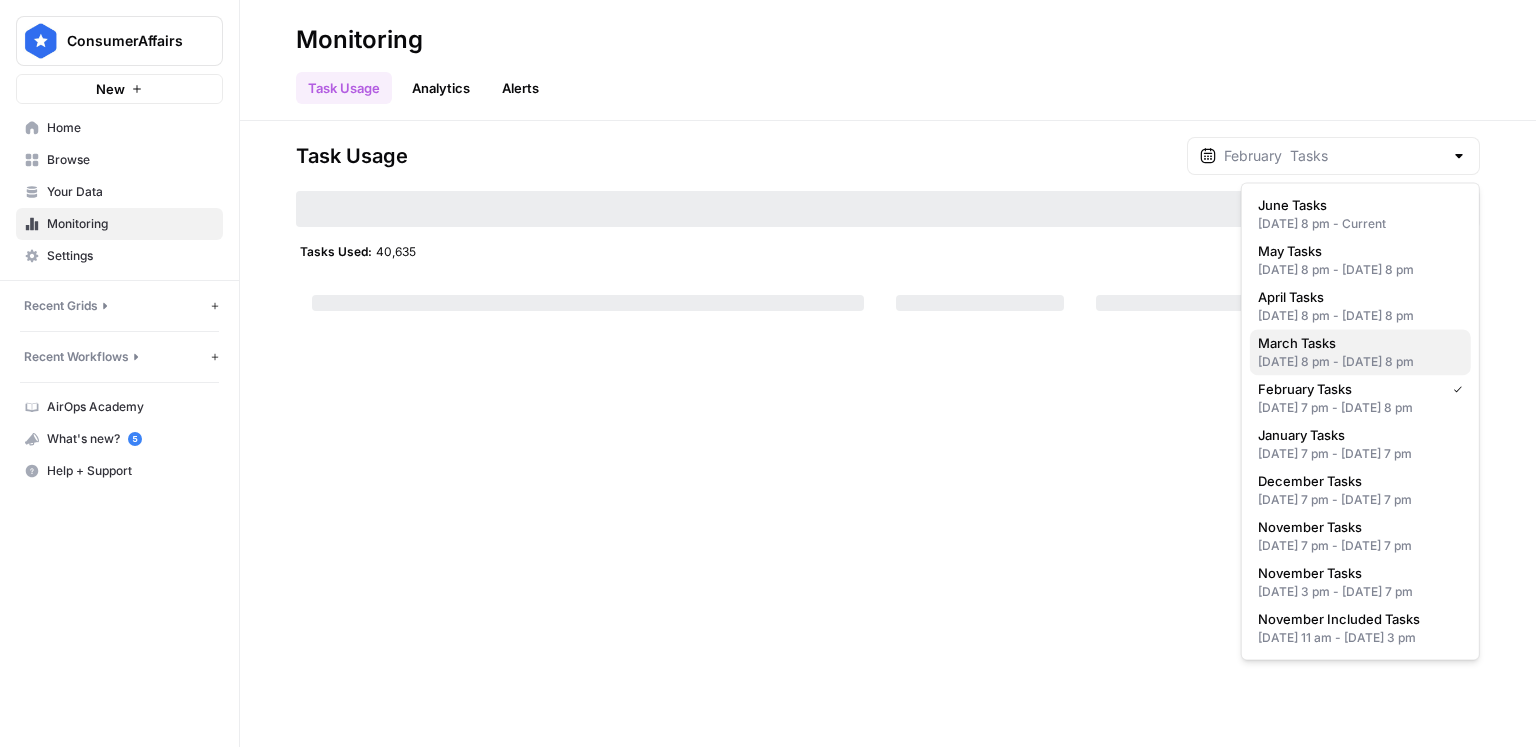 click on "March  Tasks" at bounding box center [1297, 343] 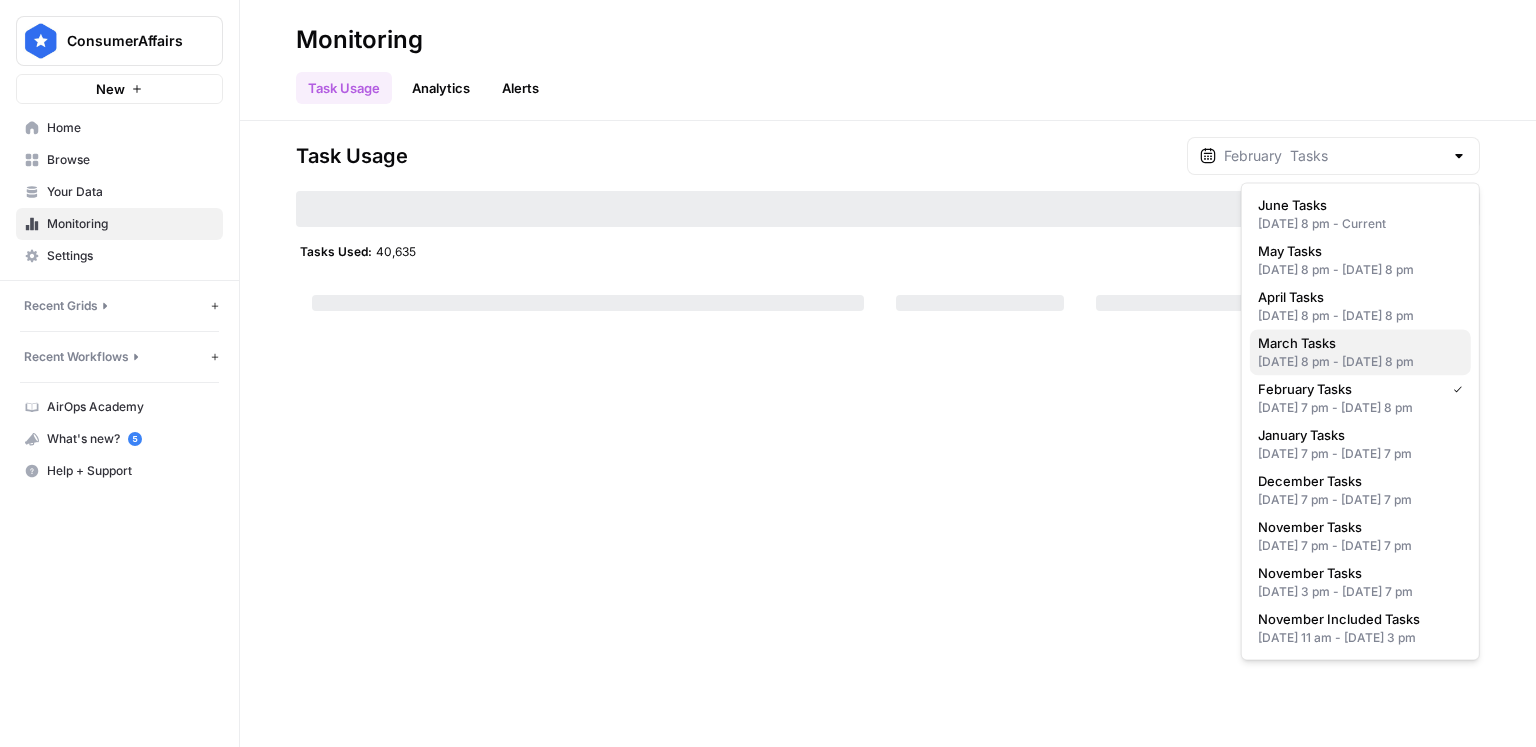 type on "March  Tasks" 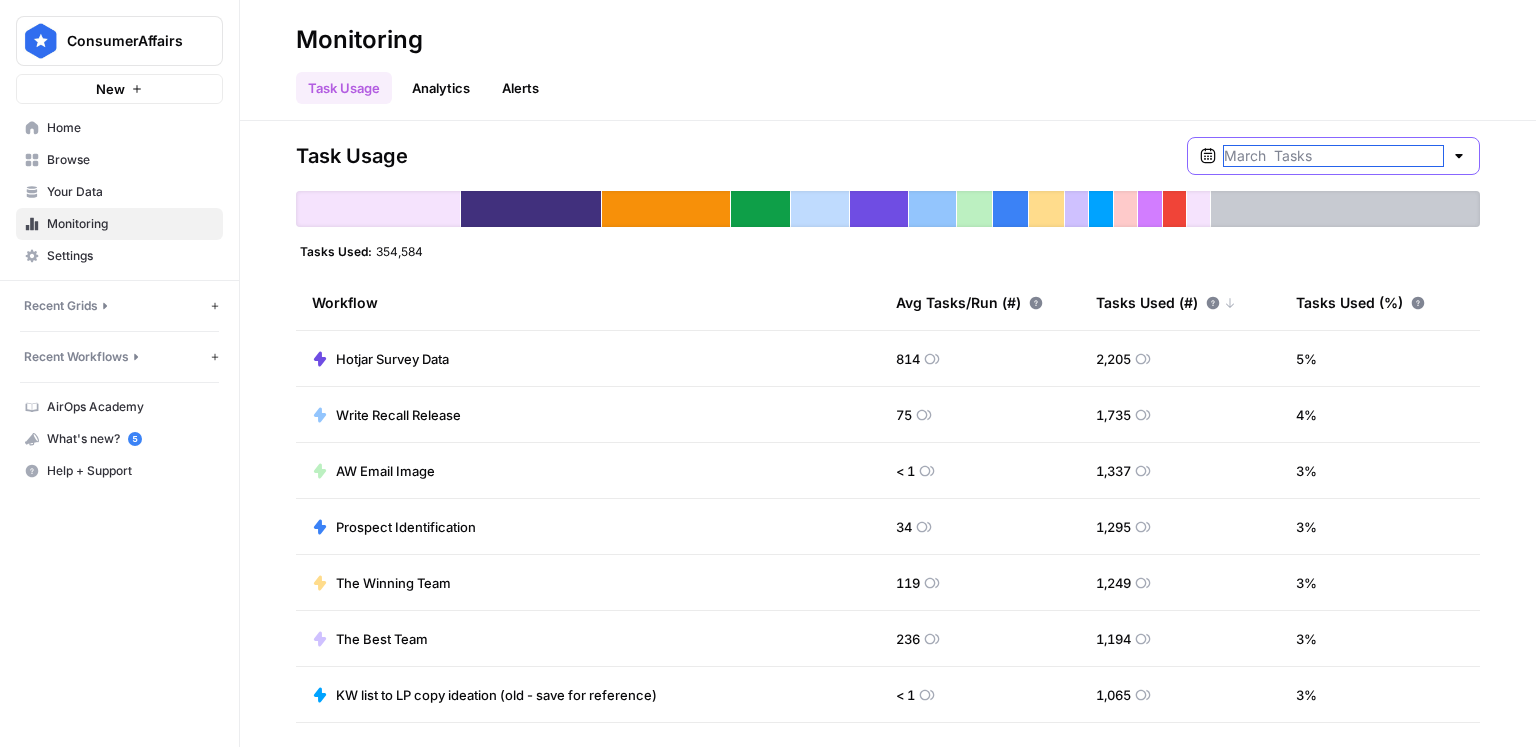 click at bounding box center [1333, 156] 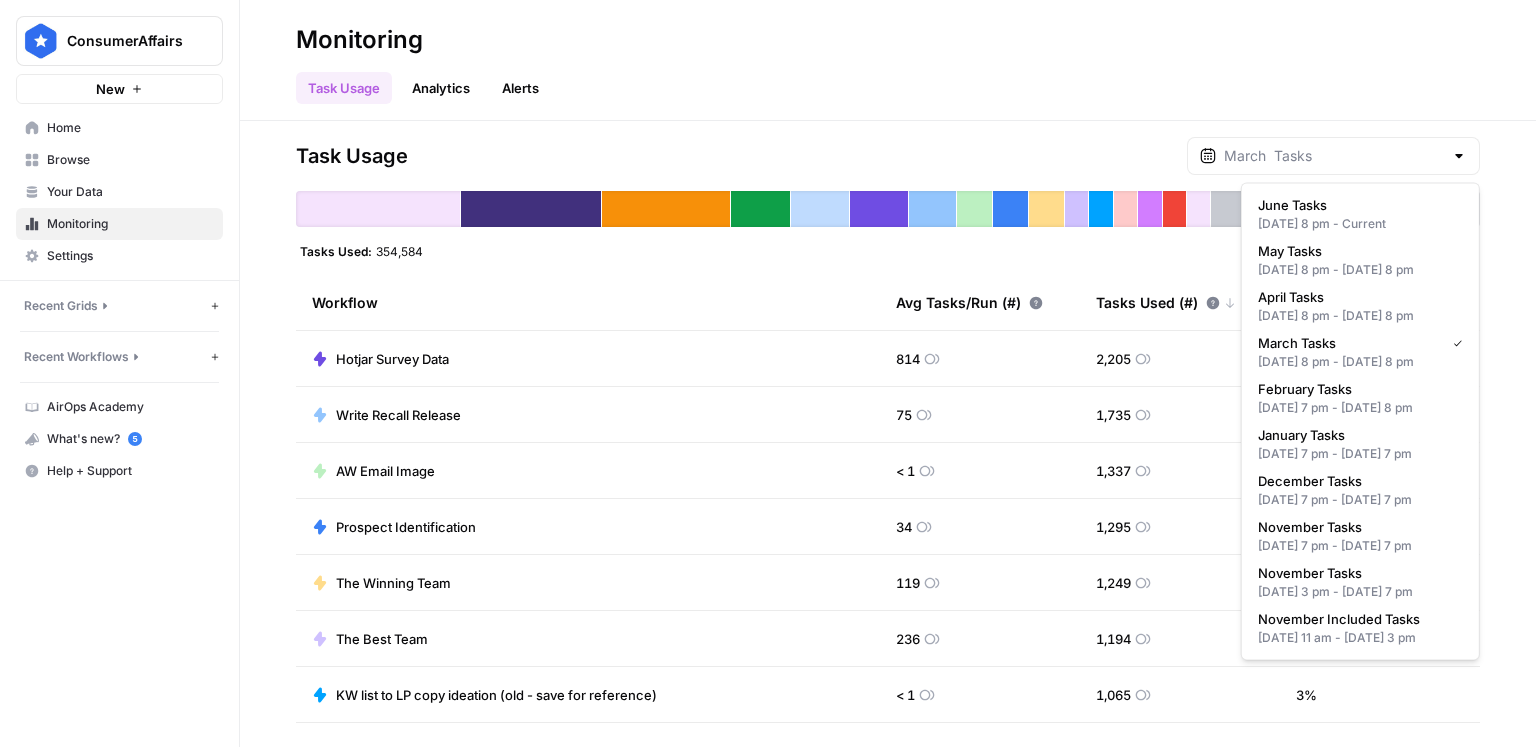 type on "March  Tasks" 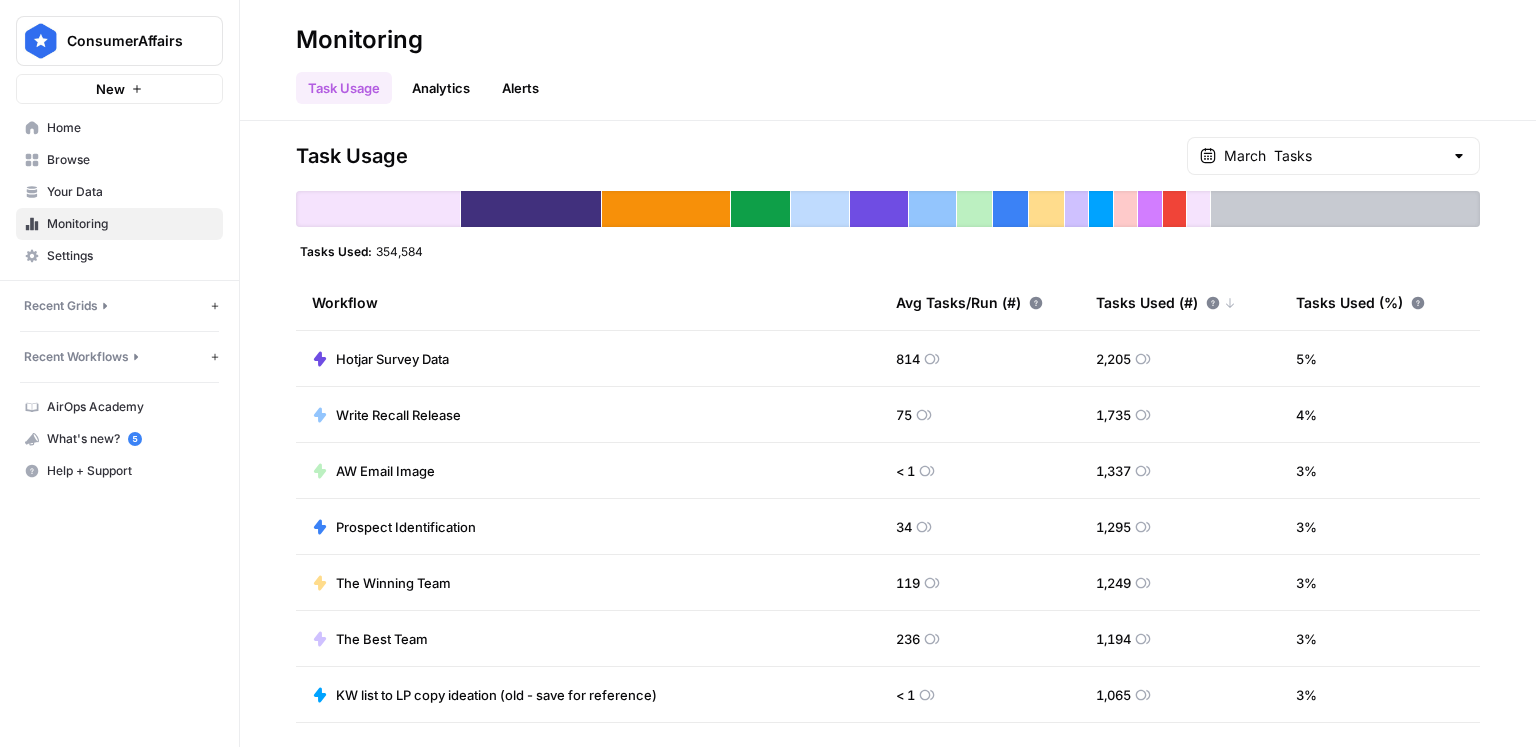 click on "Task Usage March  Tasks Tasks Used: 354,584 Workflow Avg Tasks/Run (#) Tasks Used (#) Tasks Used (%) Reviews Summary 65   5,771 14 % Semi-automated content updates 5   5,107 13 % Get FDA Data 24   4,606 11 % Write Statistics Article 157   2,356 6 % About writer general v2 6   2,313 6 % Hotjar Survey Data 814   2,205 5 % Write Recall Release 75   1,735 4 % AW Email Image < 1   1,337 3 % Prospect Identification  34   1,295 3 % The Winning Team 119   1,249 3 % The Best Team 236   1,194 3 % KW list to LP copy ideation (old - save for reference)  < 1   1,065 3 % KW list to LP copy ideation (final version) 7   1,043 3 % Google Search for Yelp Ratings and Review Count < 1   983 2 % Team DB 37   981 2 % Get CPSC Data 1   820 2 % Article to JSON converter (BG) 67   664 2 % Keyword group scraper 9   550 1 % Get NHSTA Data 12   372 1 %" at bounding box center [888, 434] 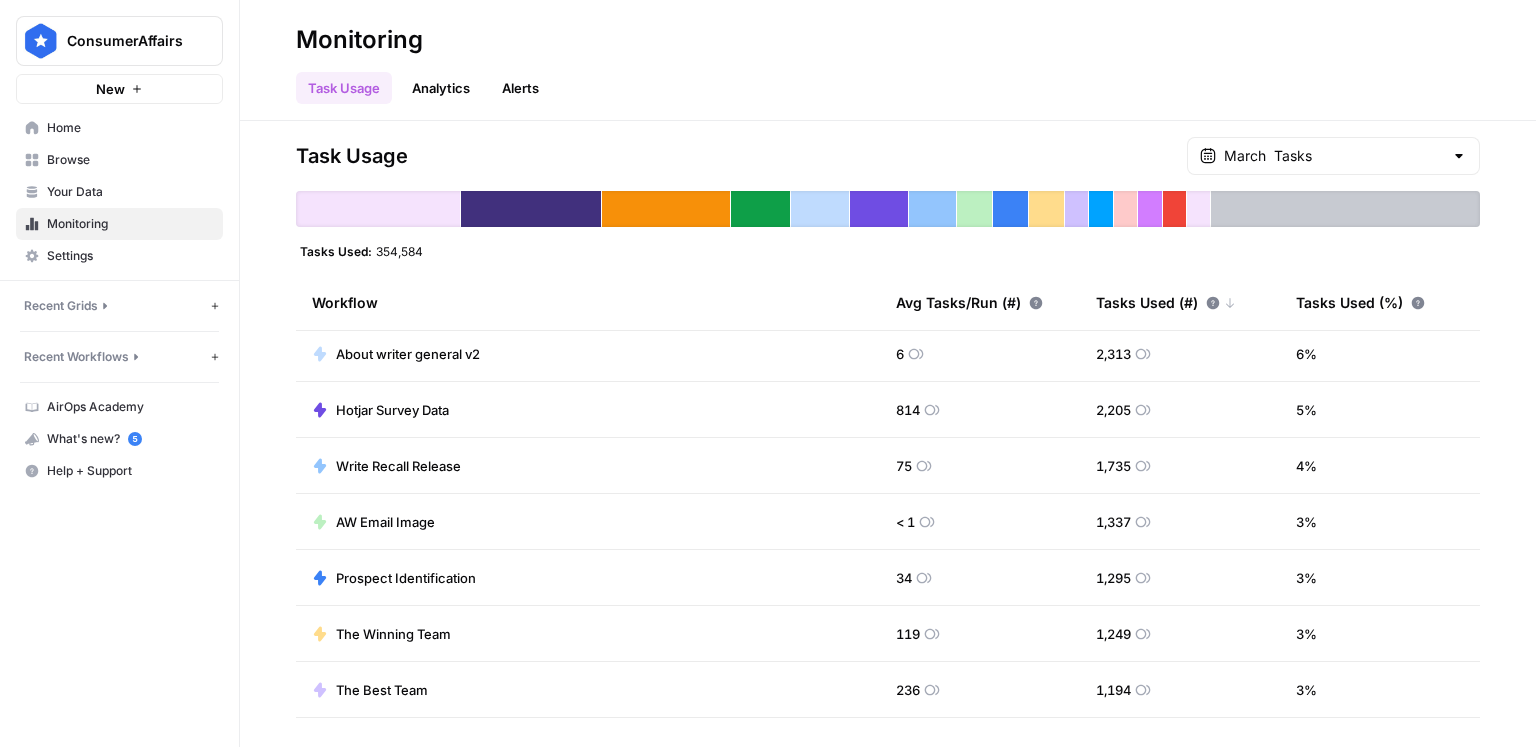 scroll, scrollTop: 0, scrollLeft: 0, axis: both 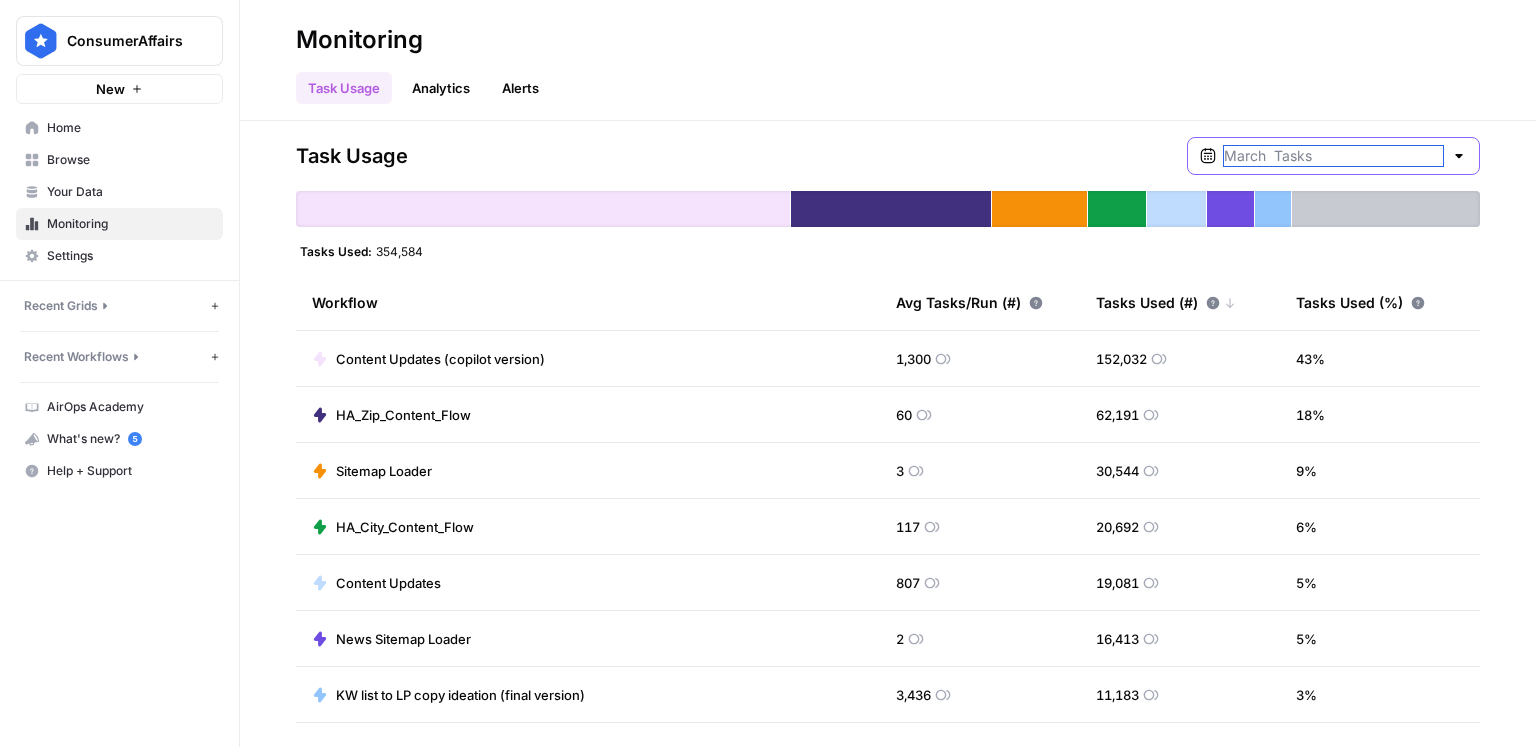 click at bounding box center (1333, 156) 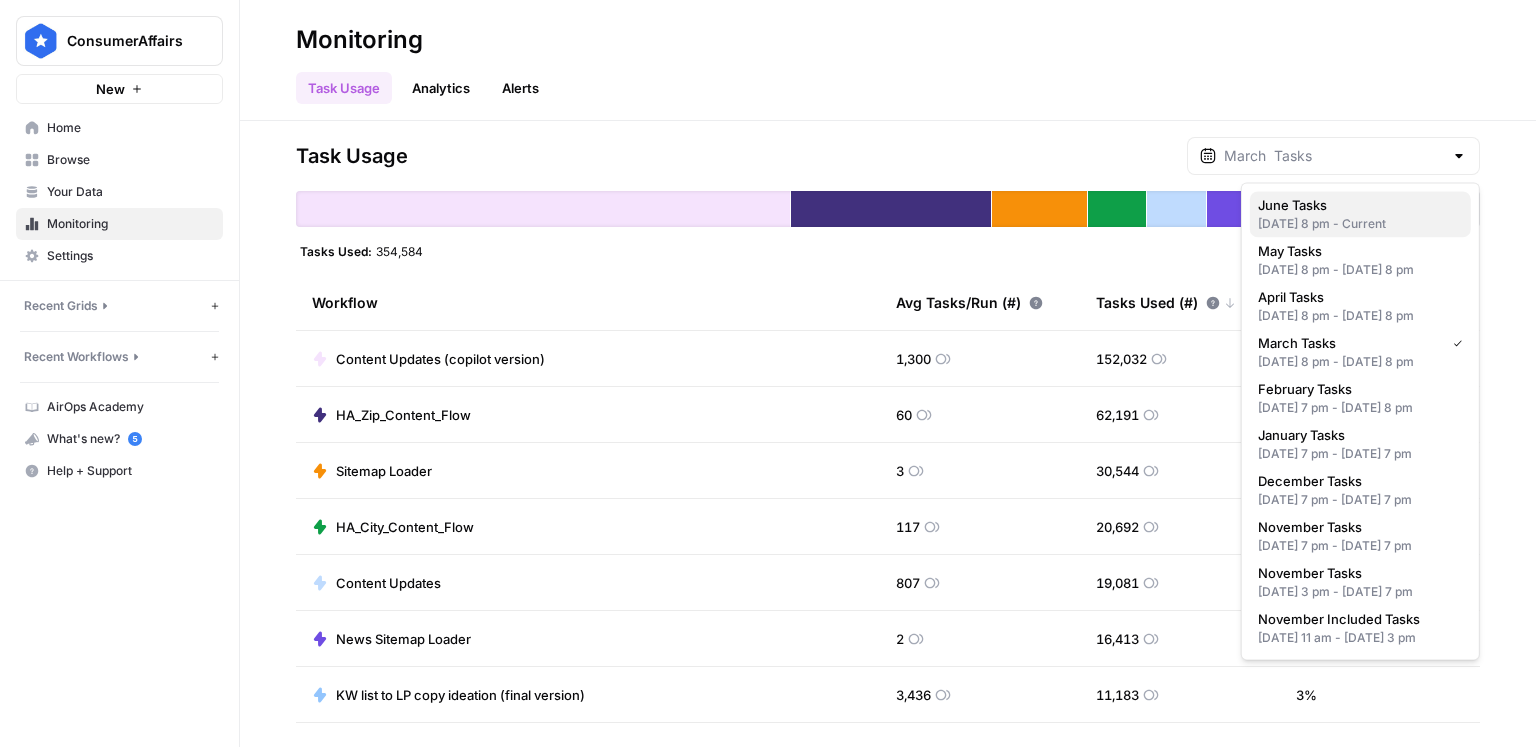 click on "[DATE] 8 pm - Current" at bounding box center [1360, 224] 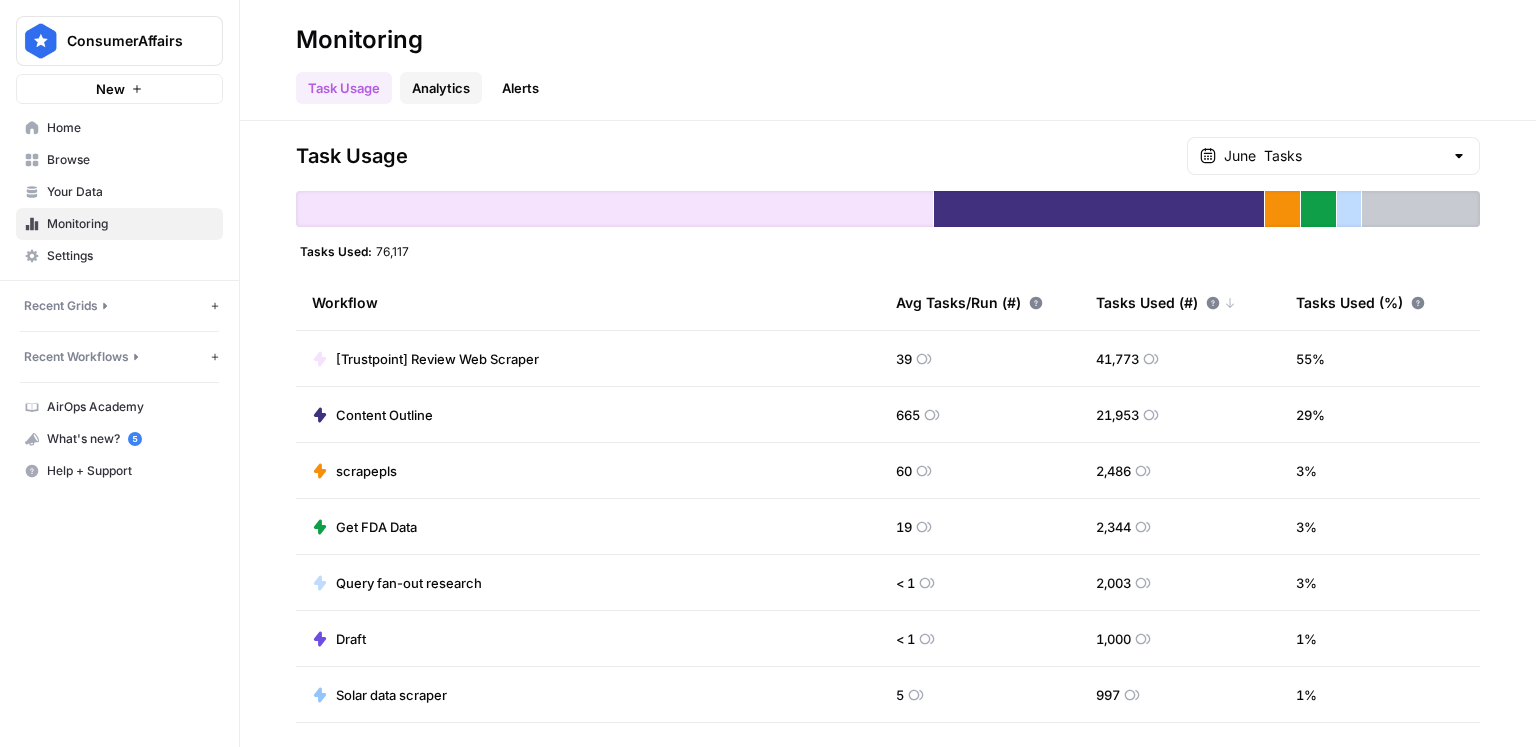 click on "Analytics" at bounding box center (441, 88) 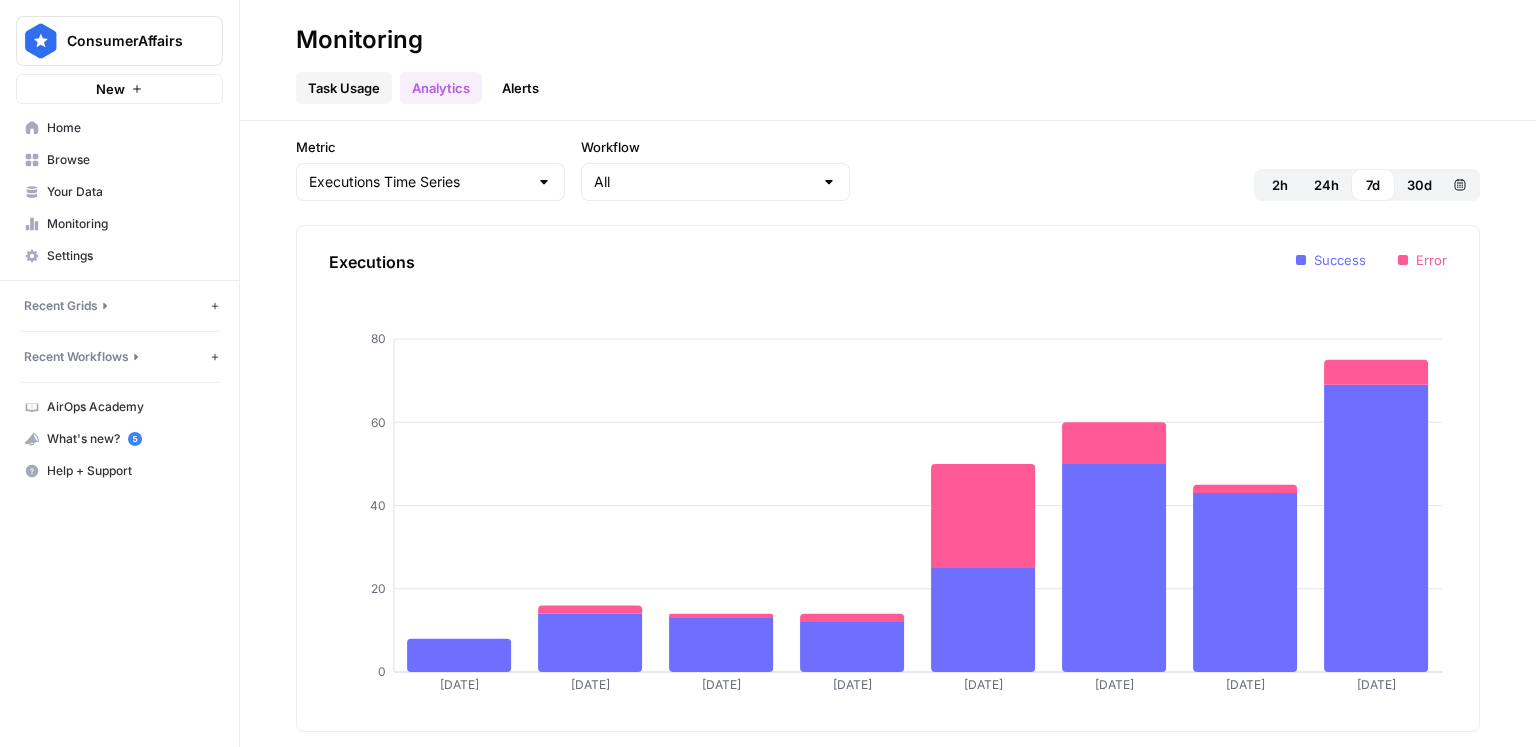 click on "Task Usage" at bounding box center (344, 88) 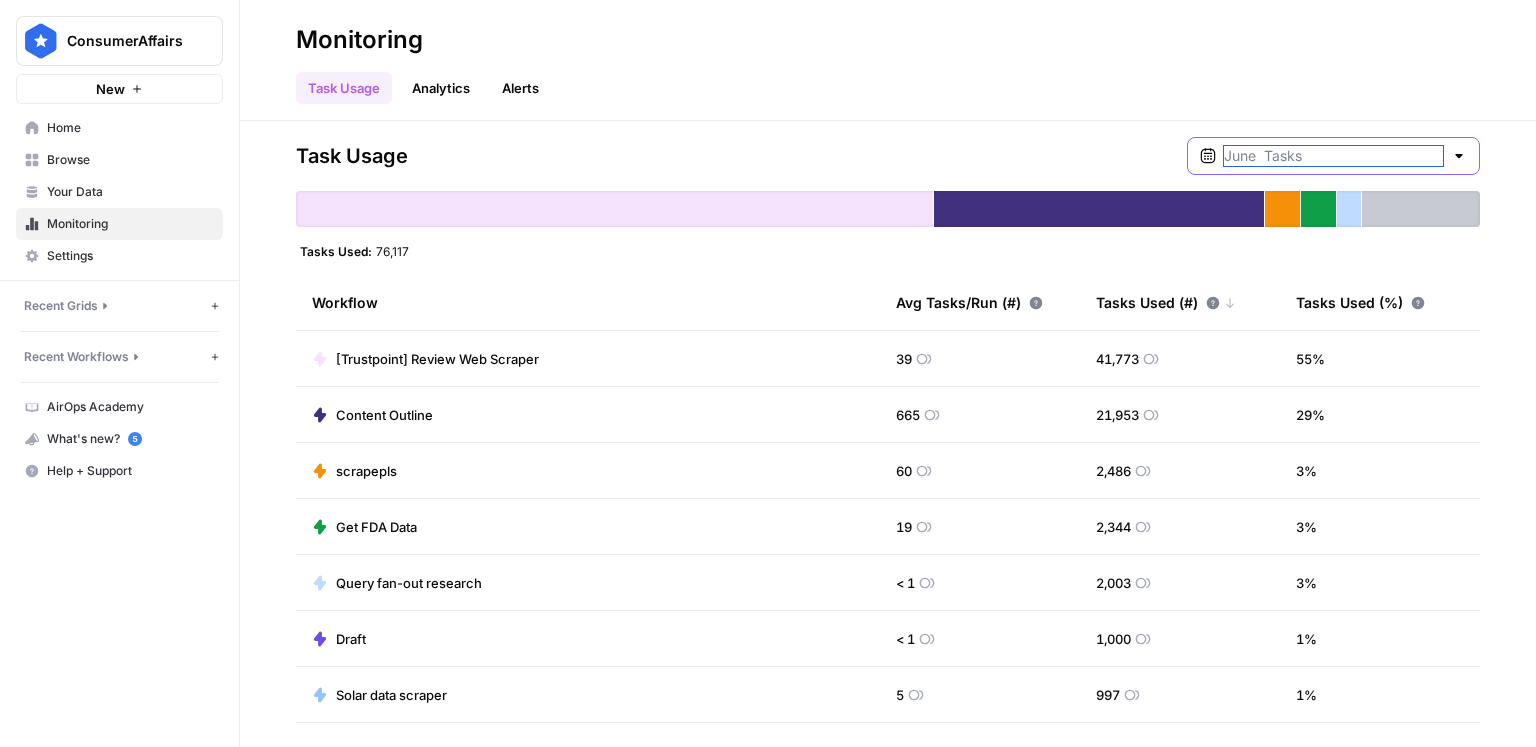 click at bounding box center [1333, 156] 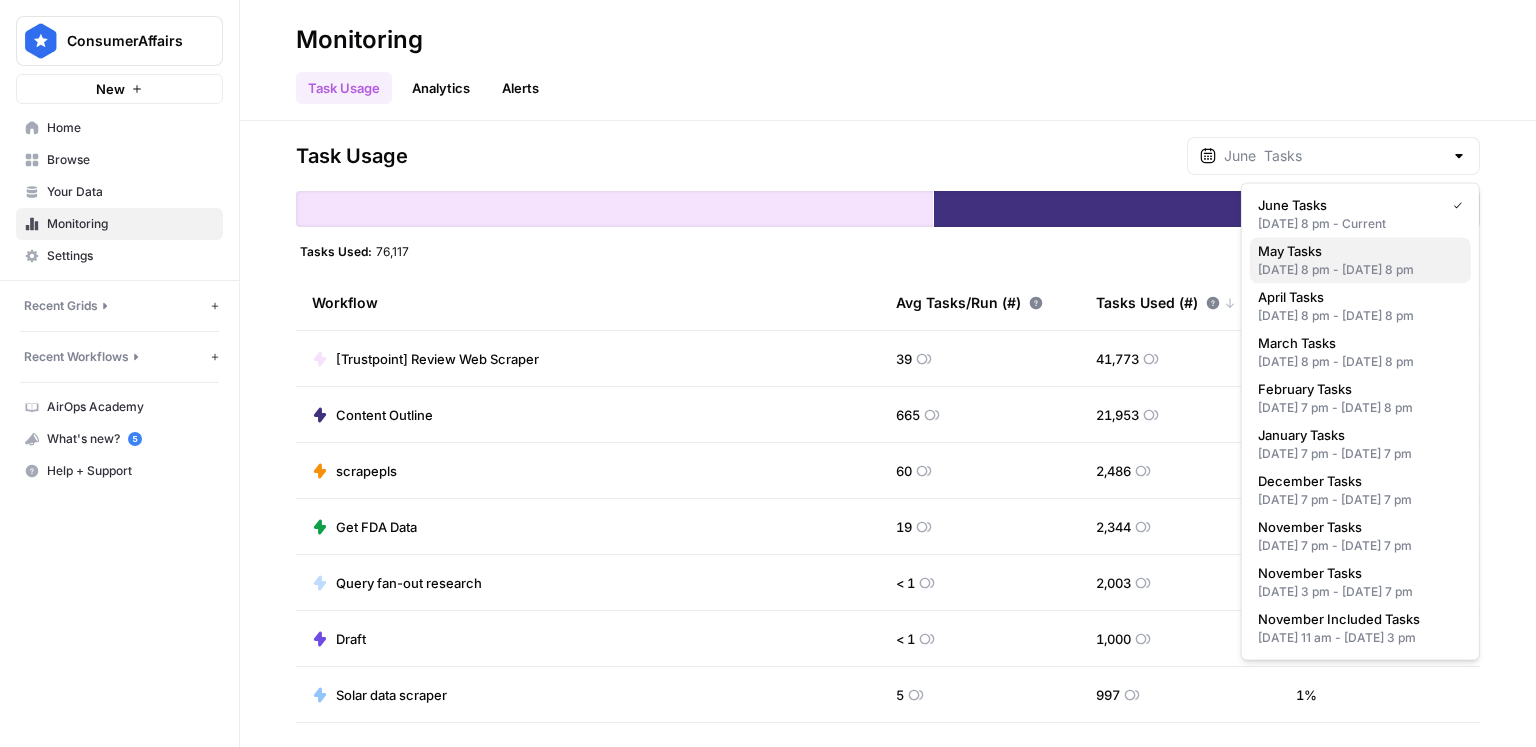 click on "May  Tasks" at bounding box center [1290, 251] 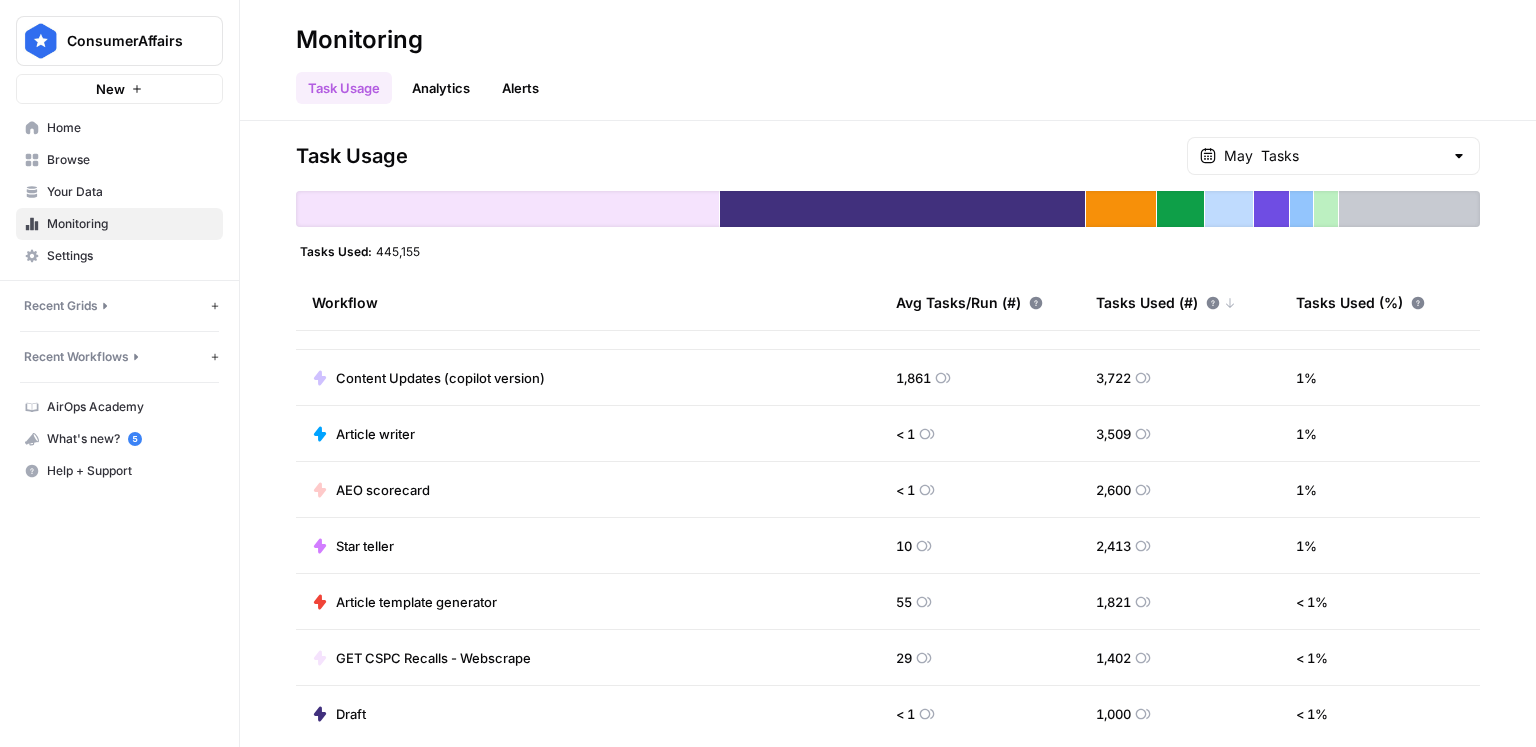 scroll, scrollTop: 482, scrollLeft: 0, axis: vertical 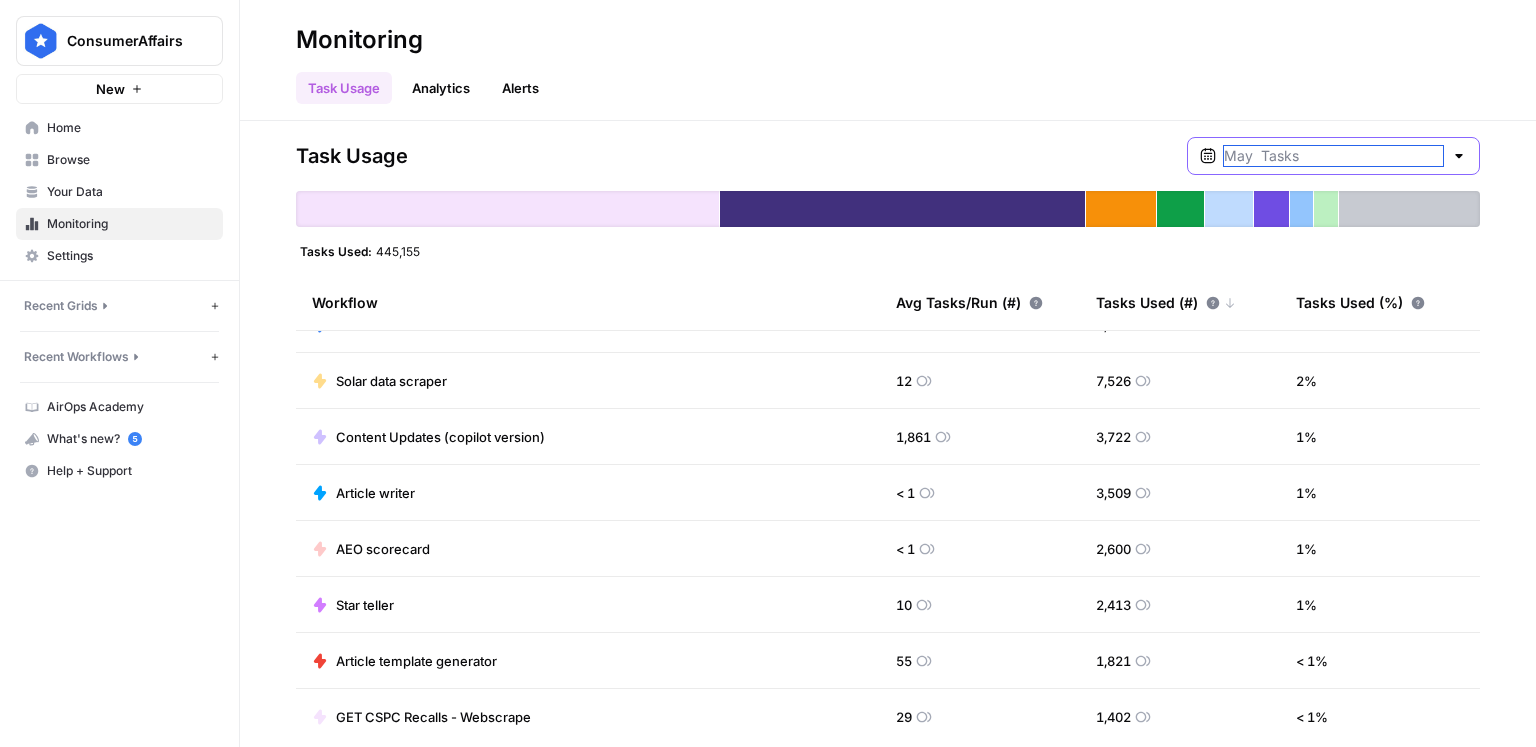 click at bounding box center (1333, 156) 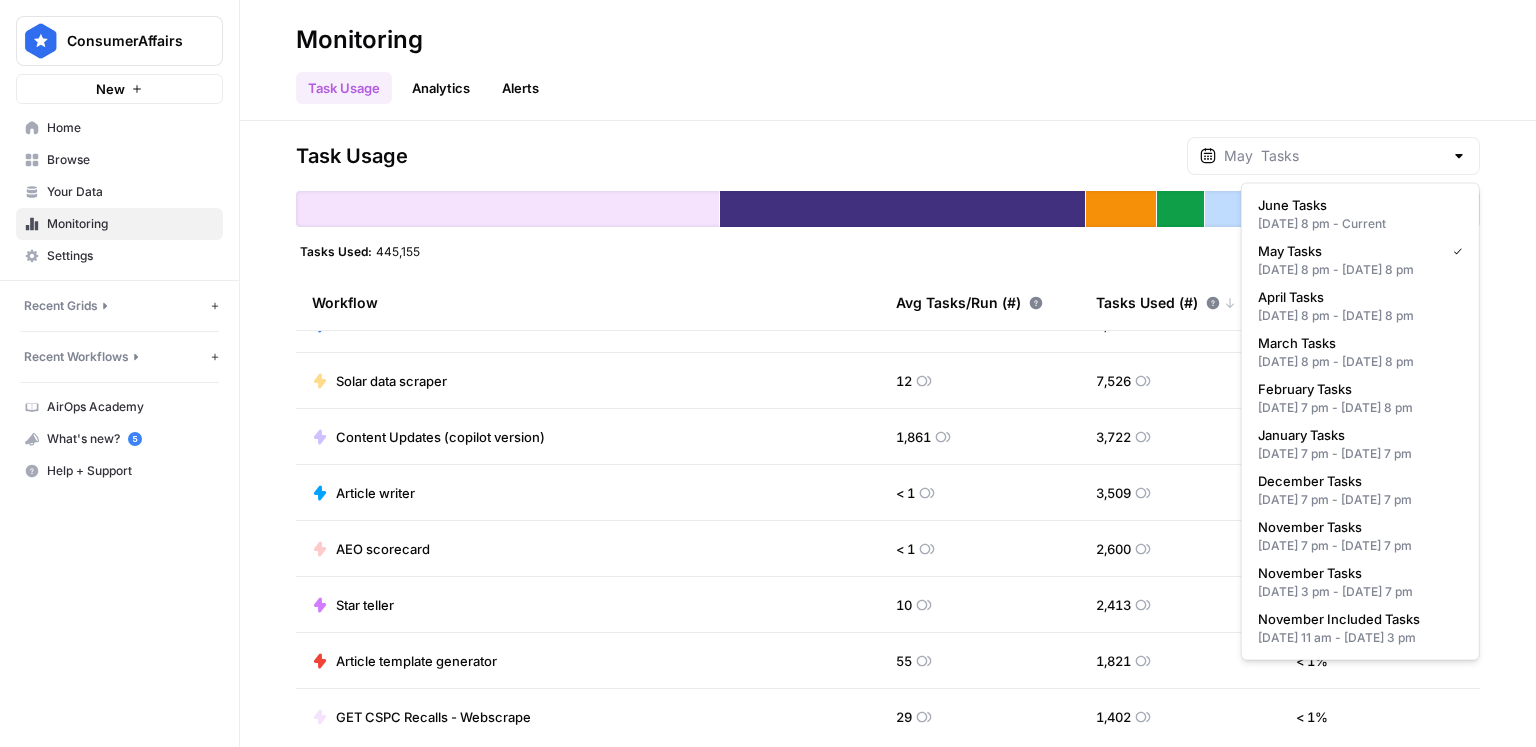 type on "May  Tasks" 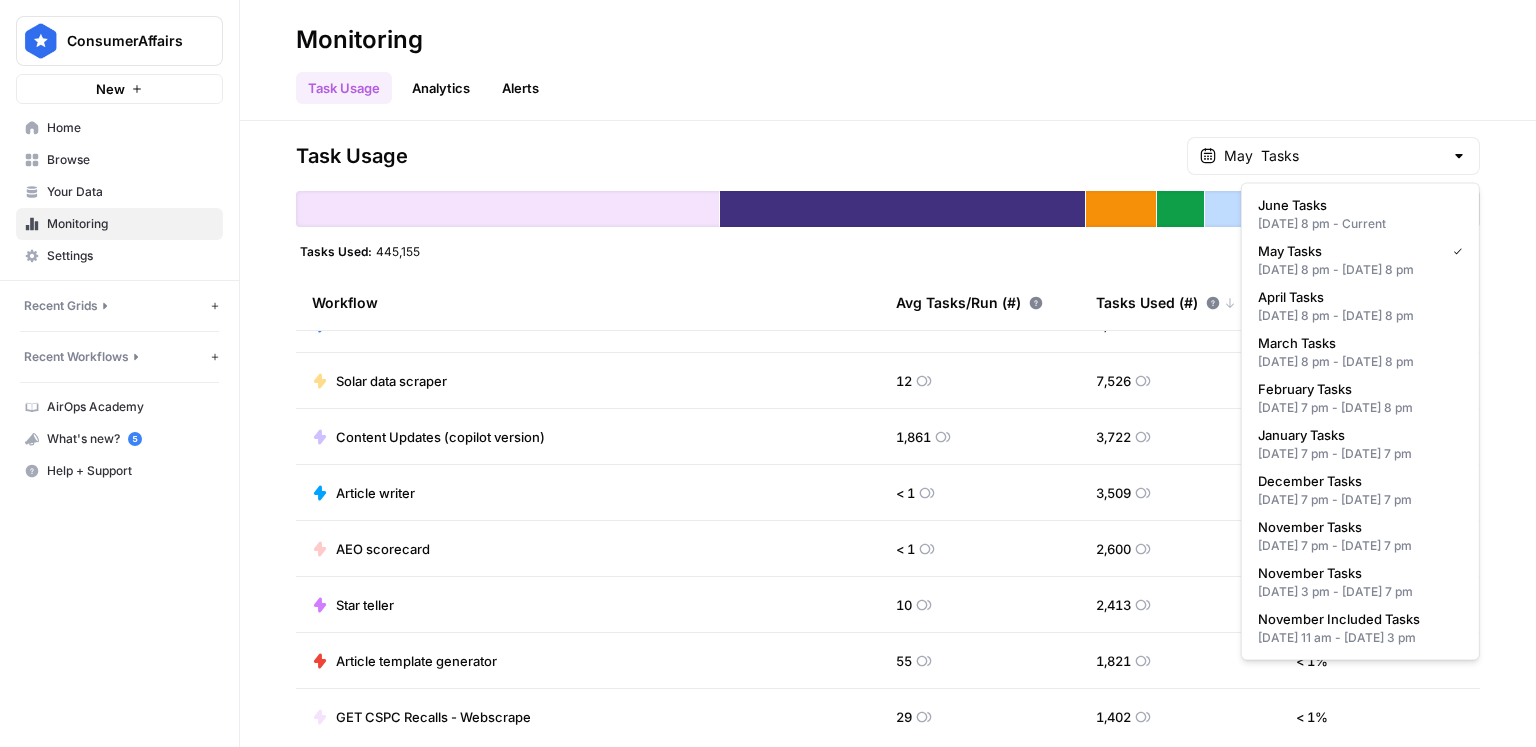 drag, startPoint x: 1070, startPoint y: 190, endPoint x: 943, endPoint y: 377, distance: 226.04866 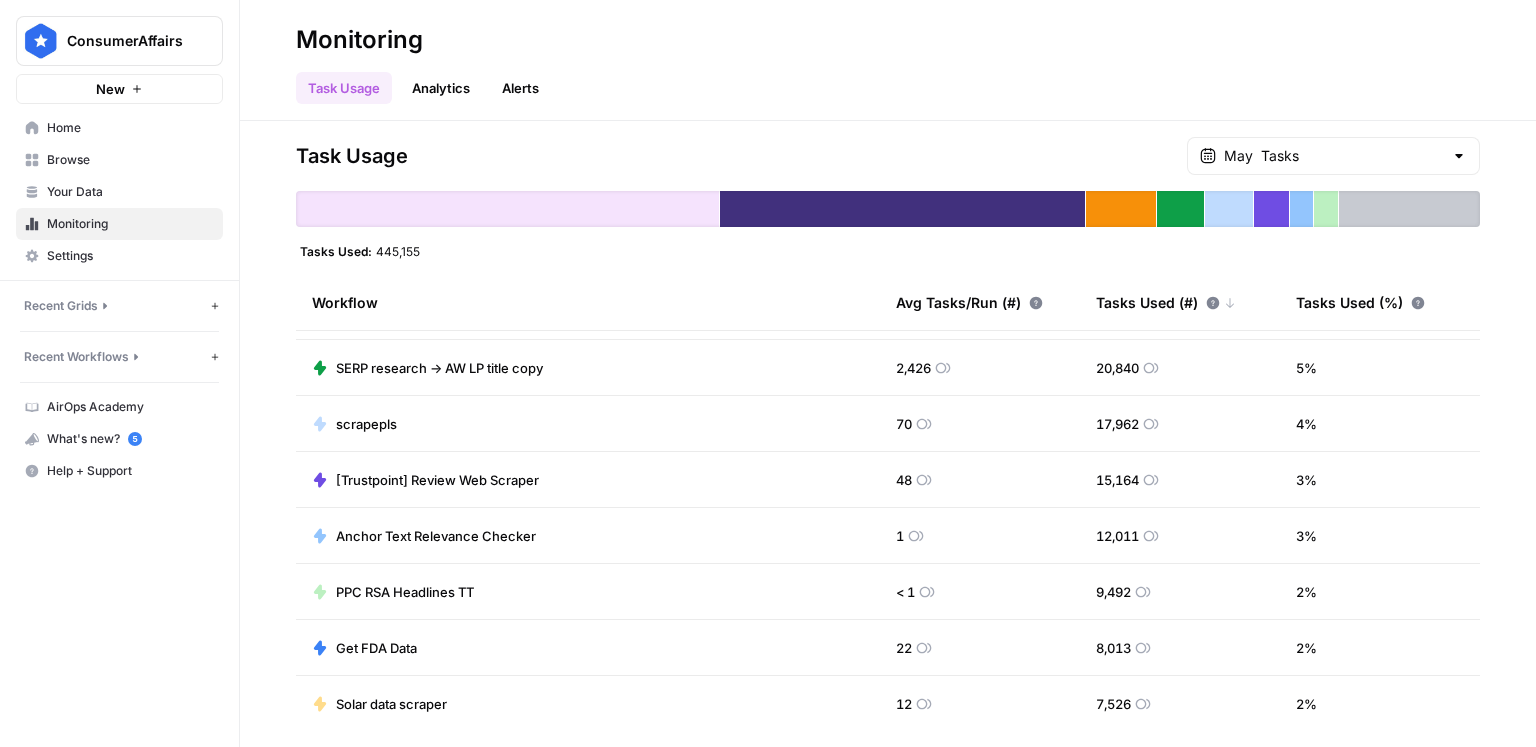 scroll, scrollTop: 0, scrollLeft: 0, axis: both 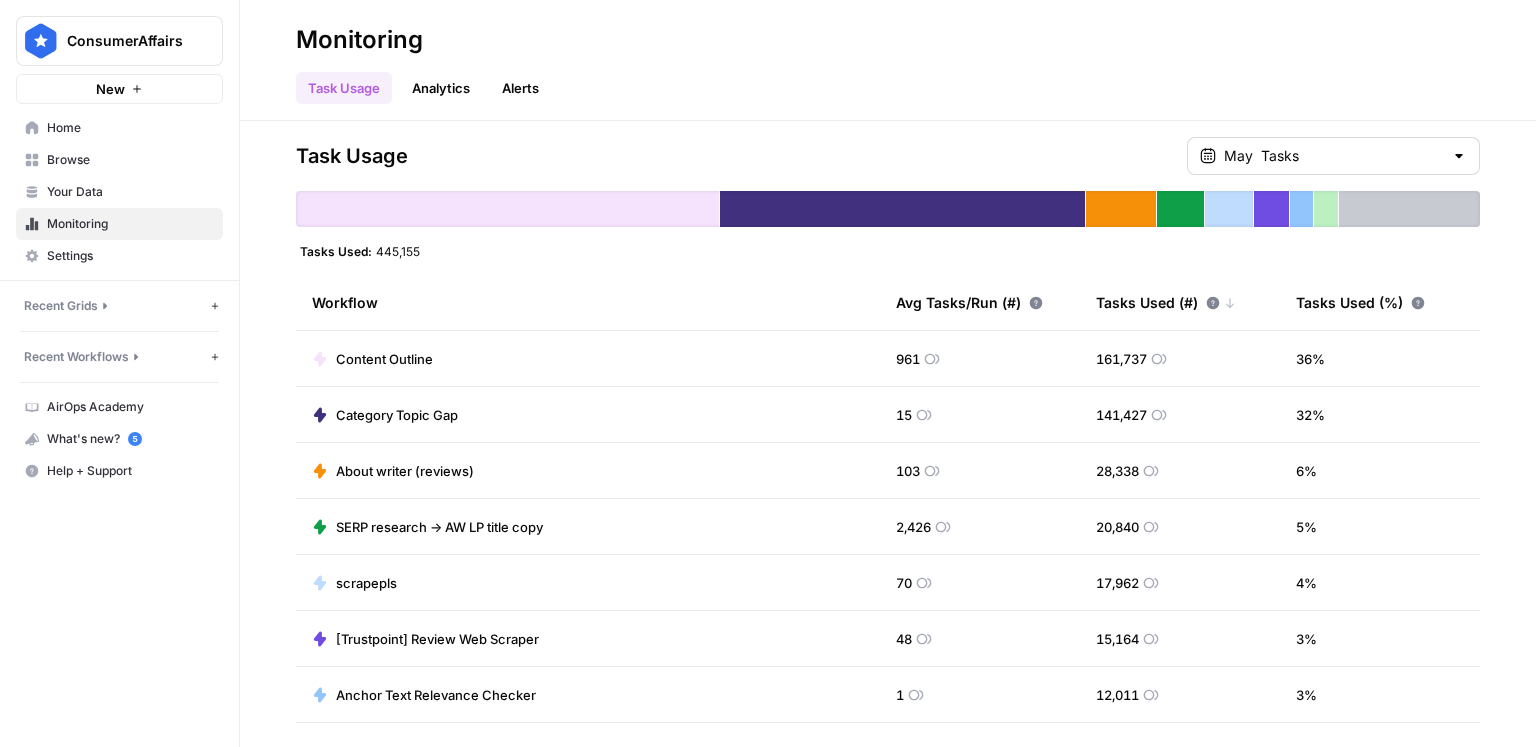 click on "May  Tasks" at bounding box center [1333, 156] 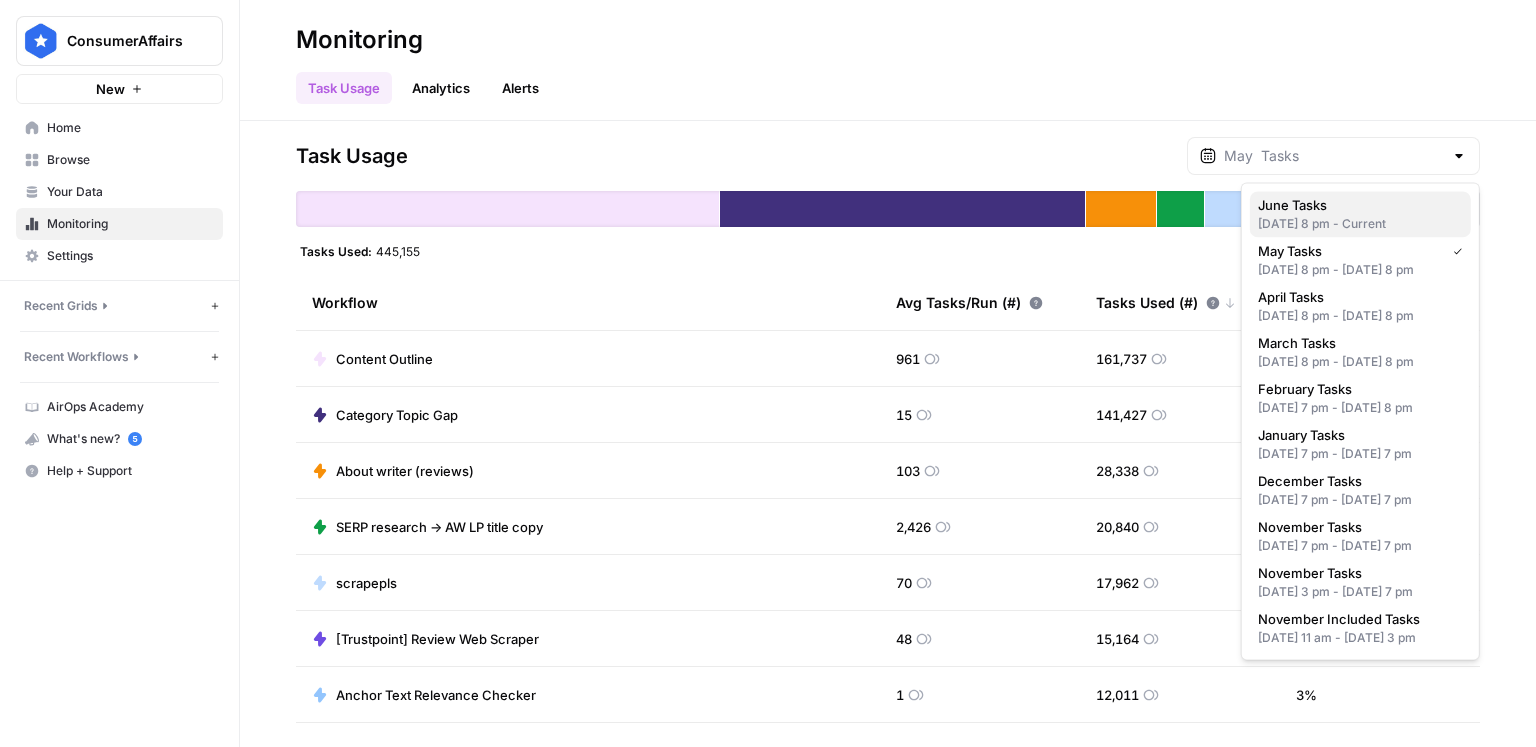 click on "[DATE] 8 pm - Current" at bounding box center [1360, 224] 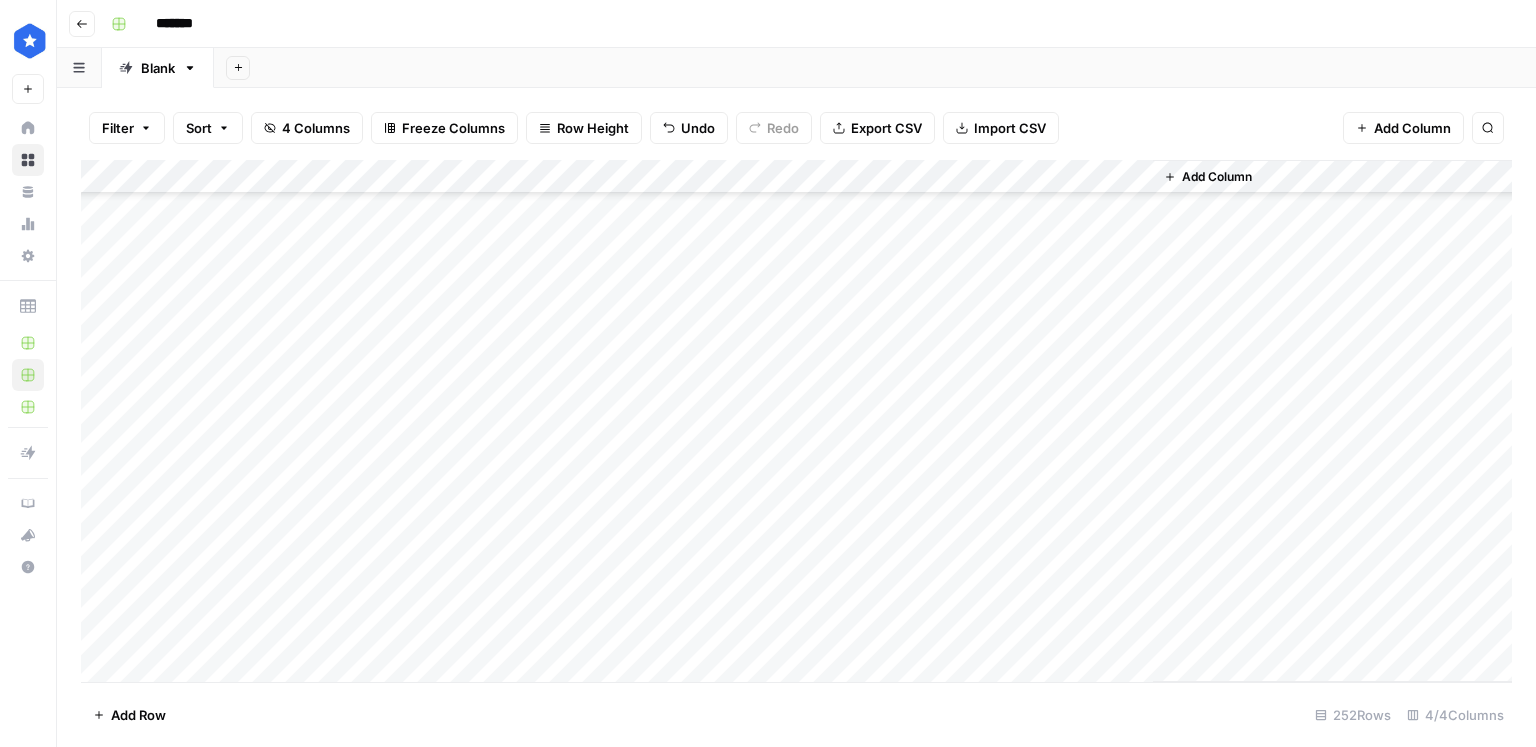 scroll, scrollTop: 0, scrollLeft: 0, axis: both 